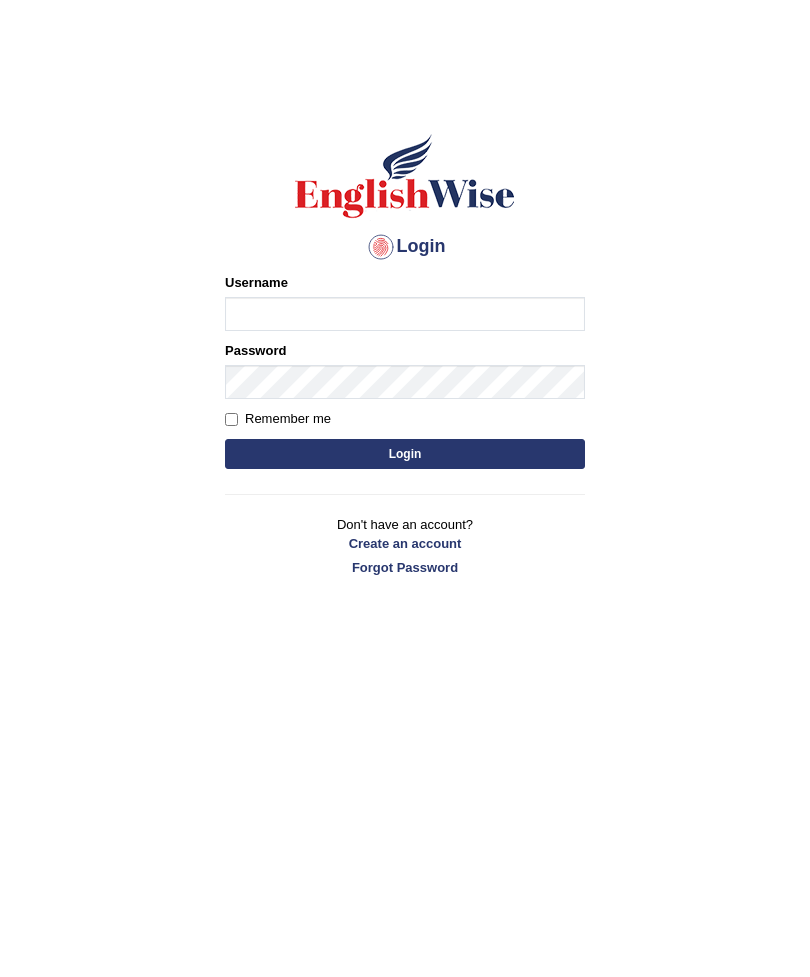 scroll, scrollTop: 0, scrollLeft: 0, axis: both 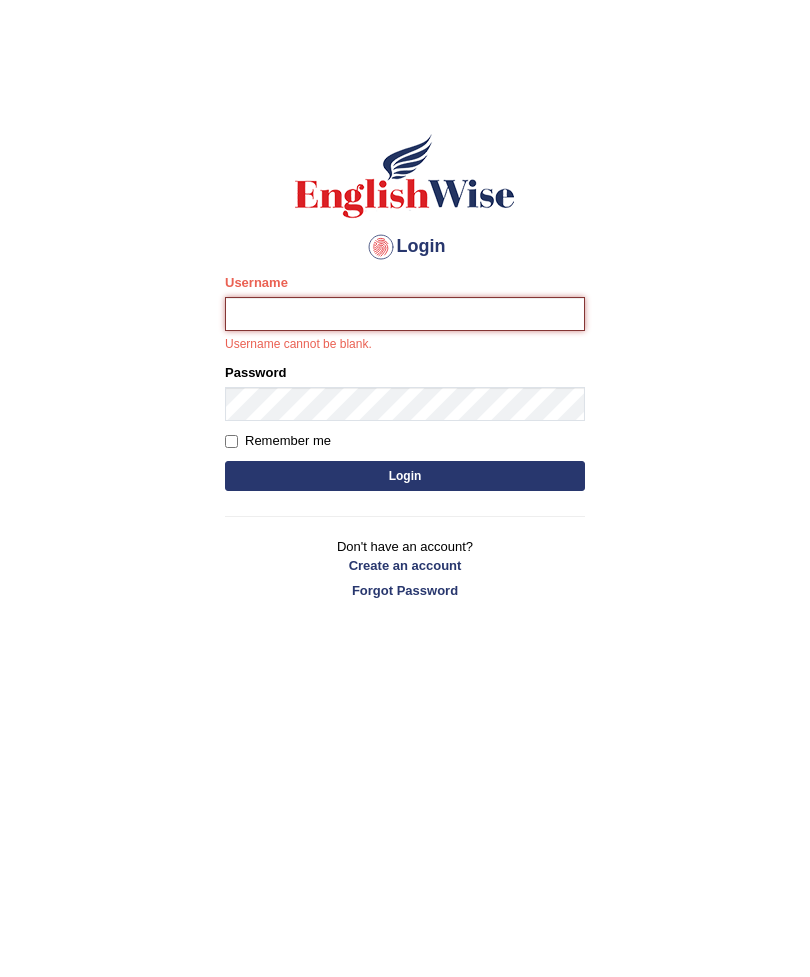 click on "Username" at bounding box center [405, 314] 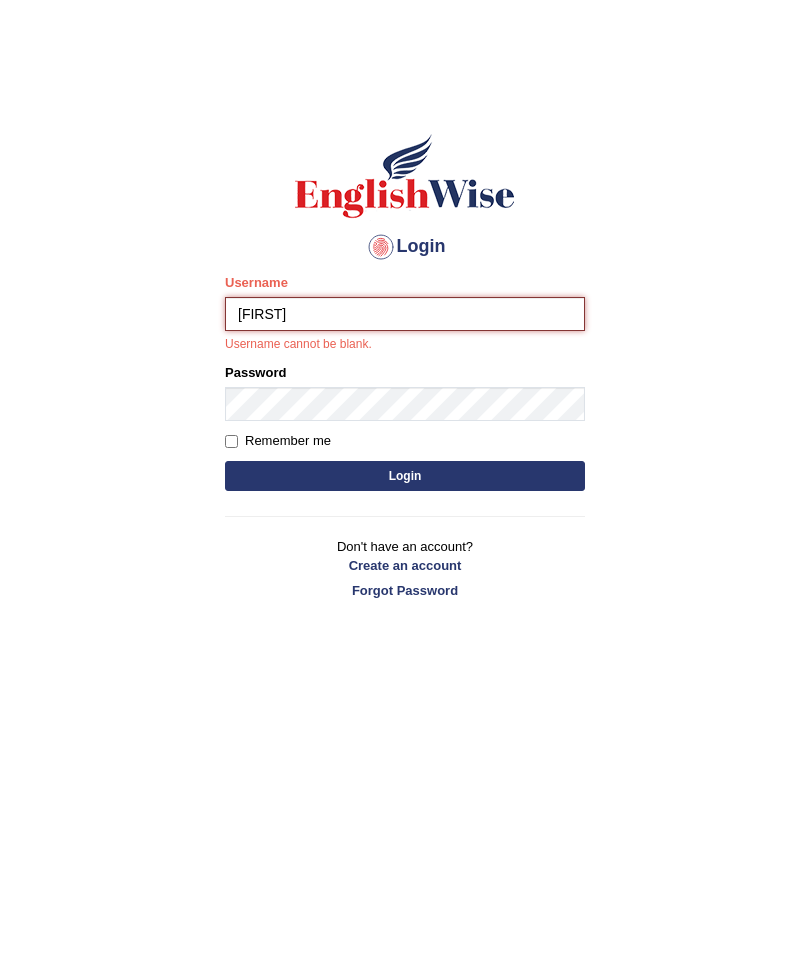 type on "[FIRST]" 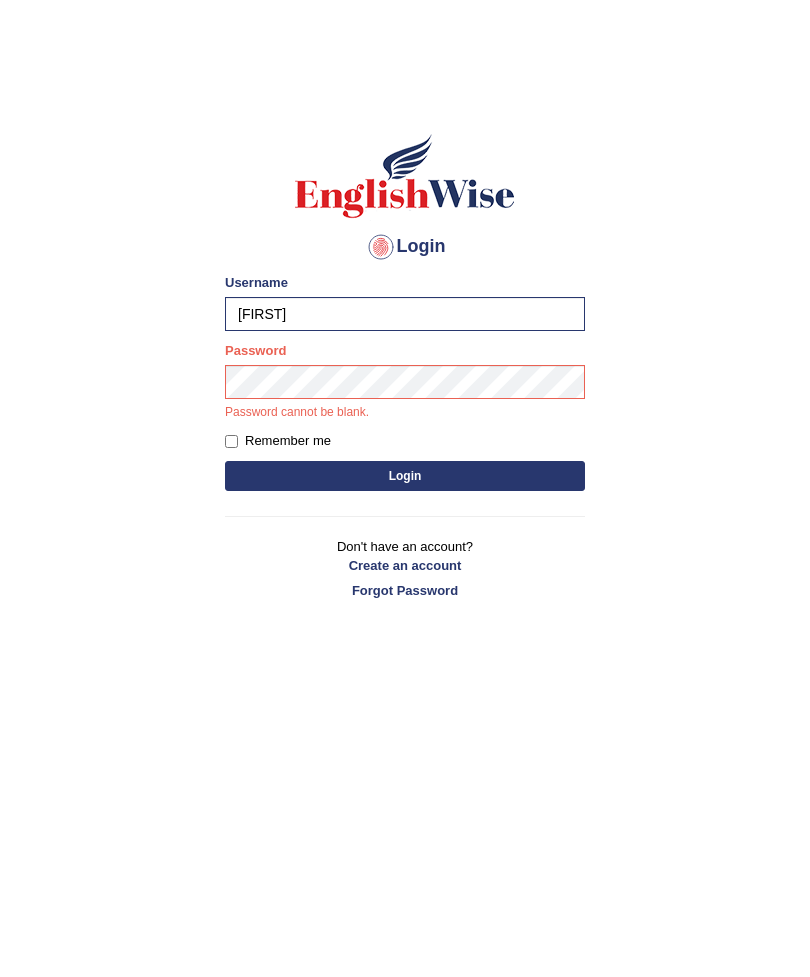 click on "Login" at bounding box center [405, 476] 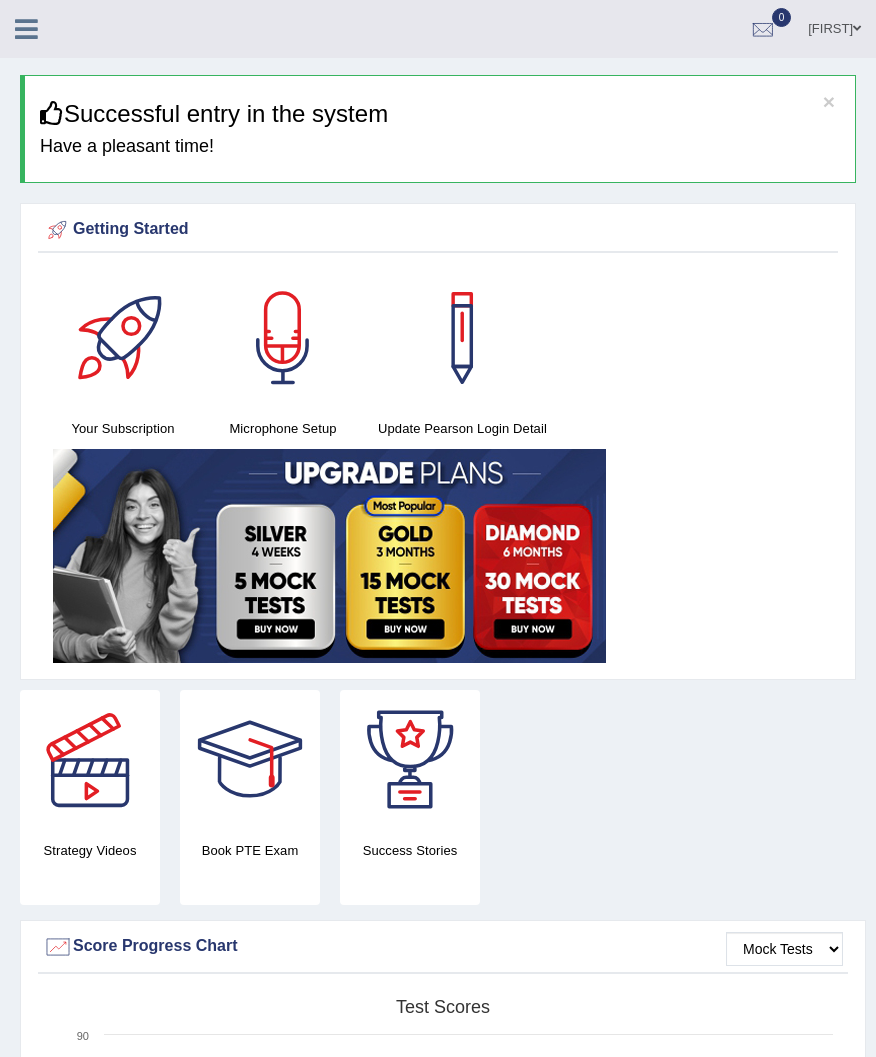 scroll, scrollTop: 9, scrollLeft: 0, axis: vertical 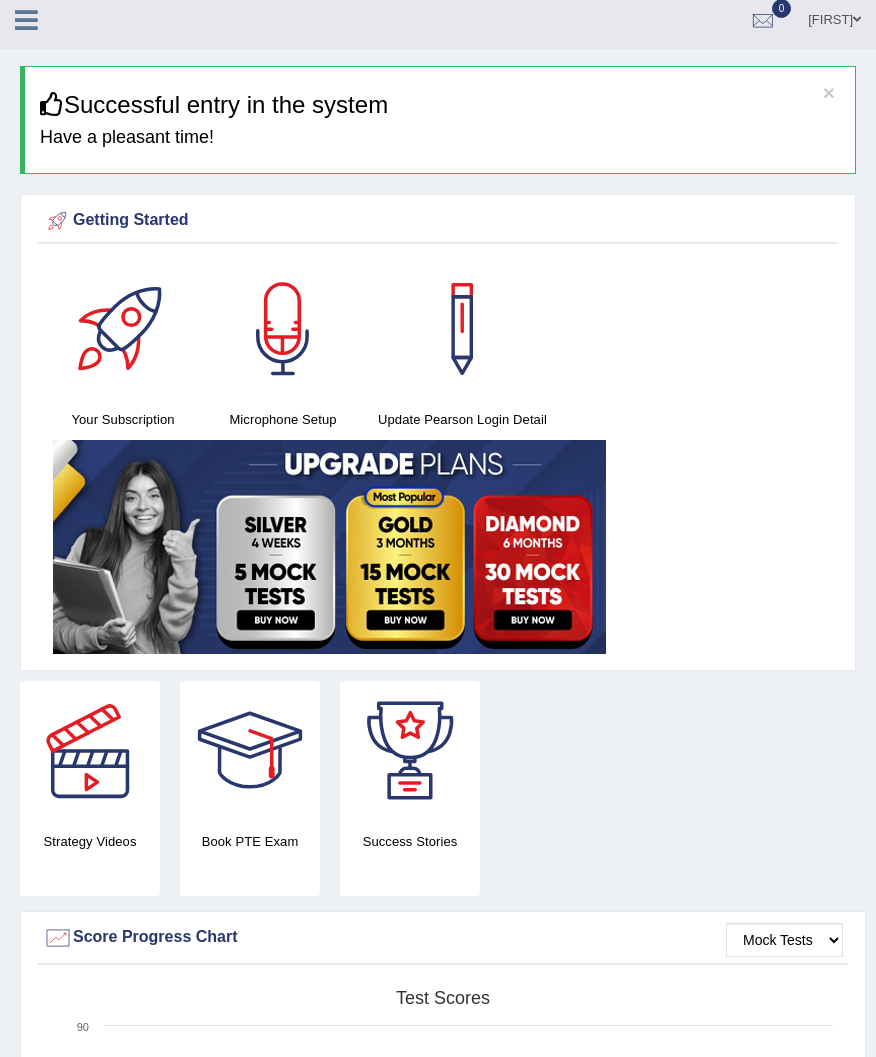 click at bounding box center (26, 20) 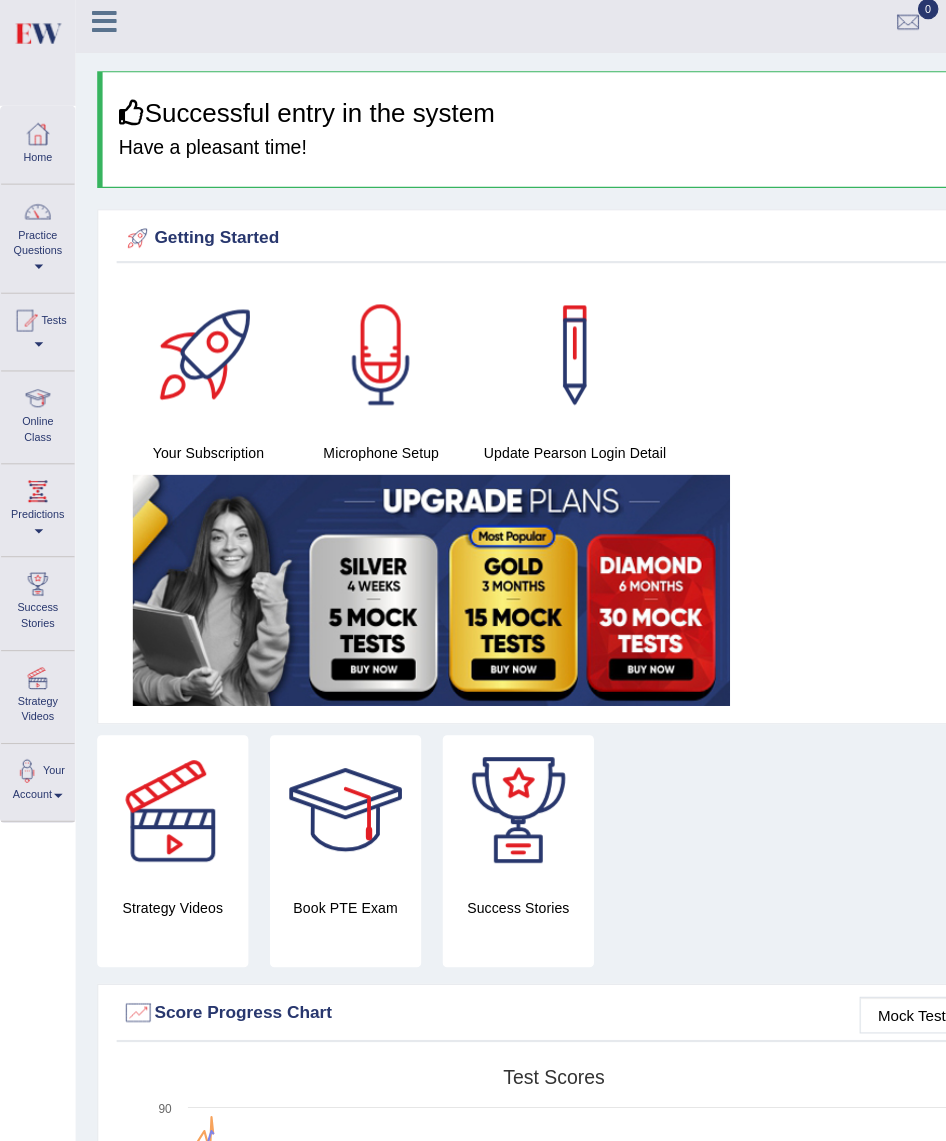 scroll, scrollTop: 17, scrollLeft: 0, axis: vertical 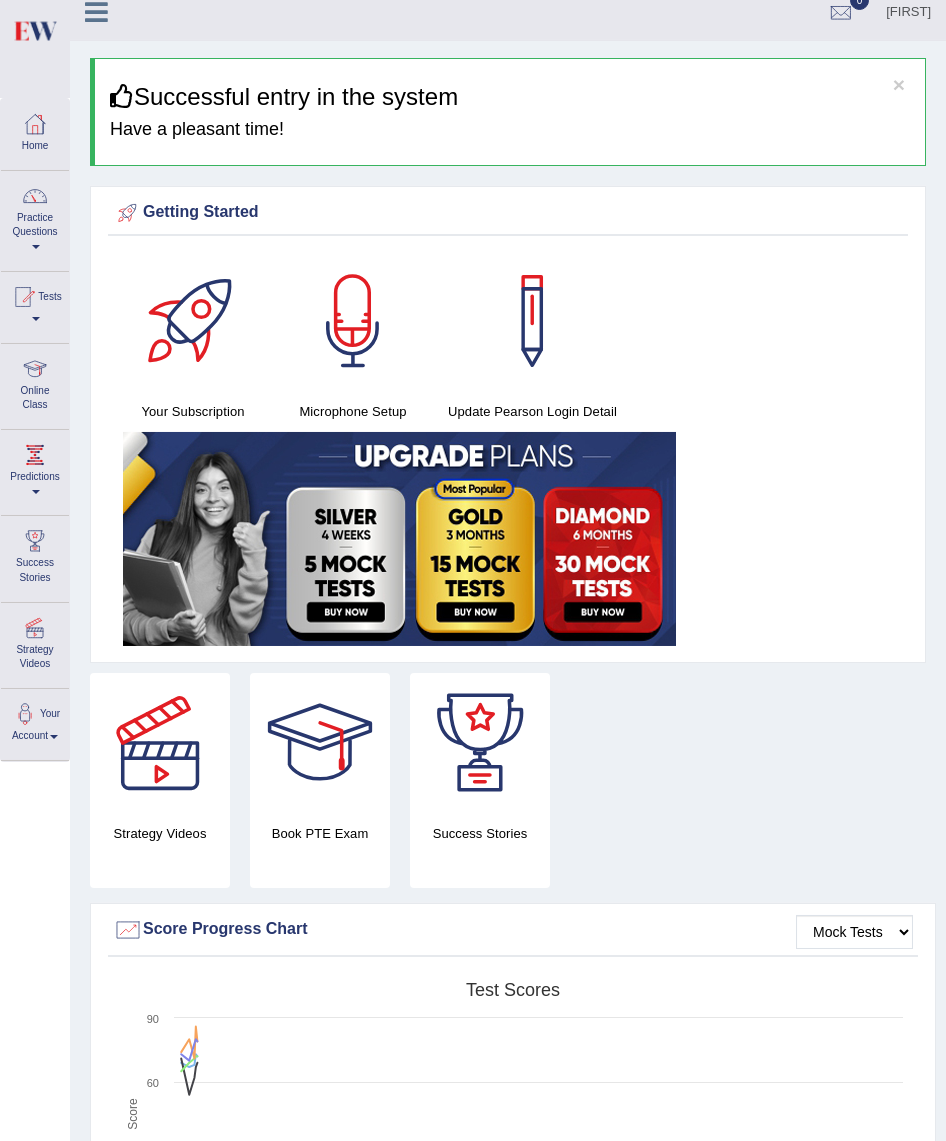 click on "Online Class" at bounding box center (35, 383) 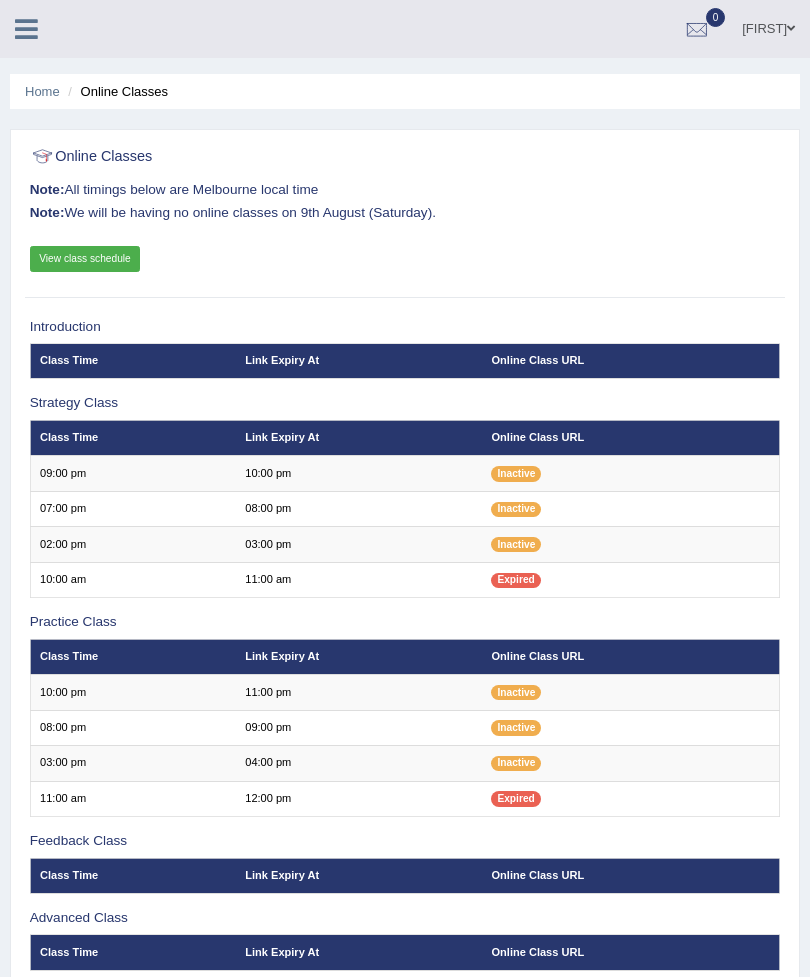 scroll, scrollTop: 0, scrollLeft: 0, axis: both 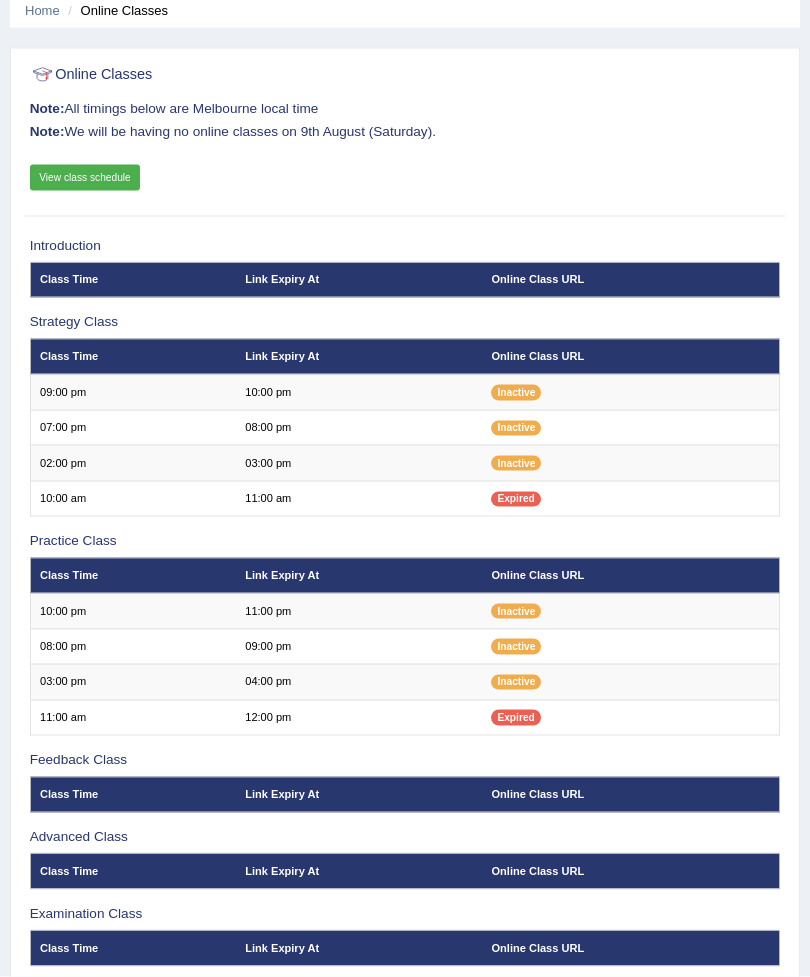 click on "View class schedule" at bounding box center (85, 178) 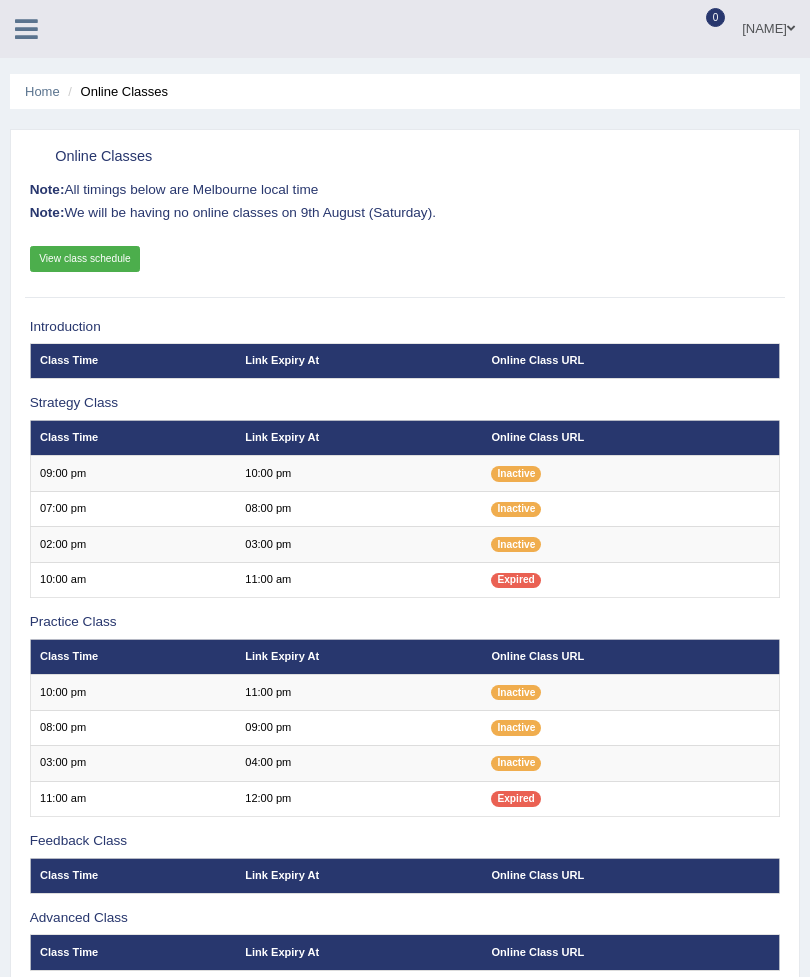 scroll, scrollTop: 81, scrollLeft: 0, axis: vertical 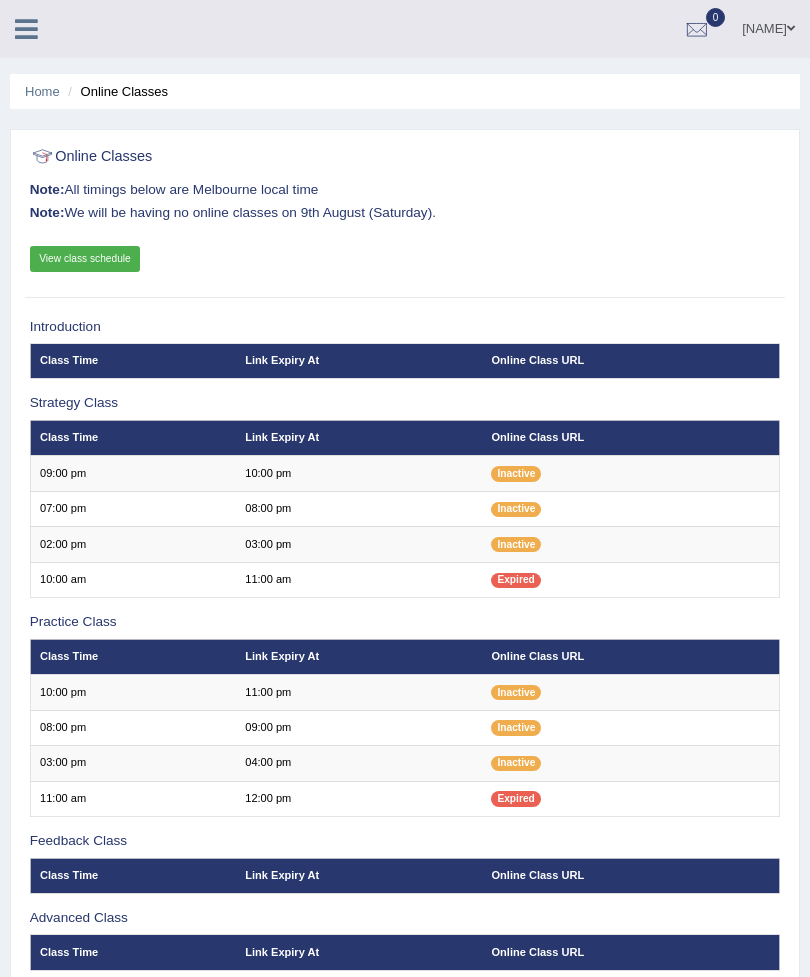 click on "Home" at bounding box center [42, 91] 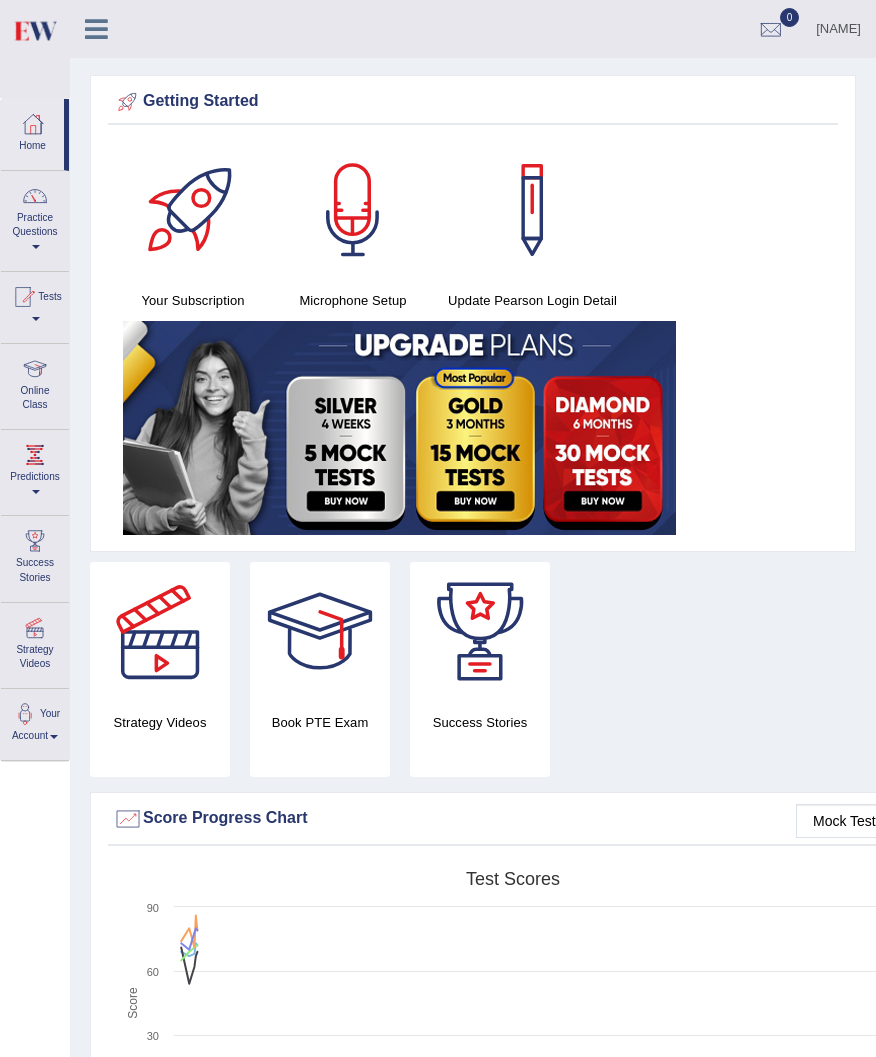 scroll, scrollTop: 9, scrollLeft: 0, axis: vertical 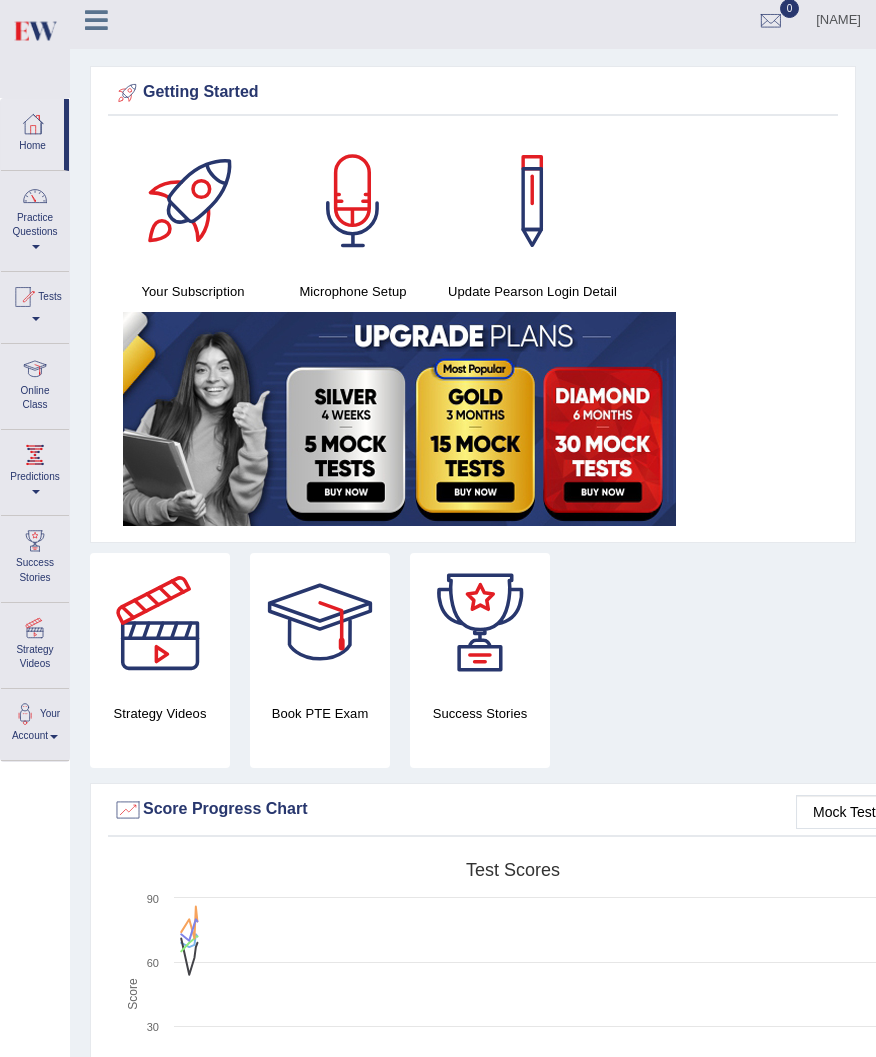 click on "Practice Questions" at bounding box center (35, 218) 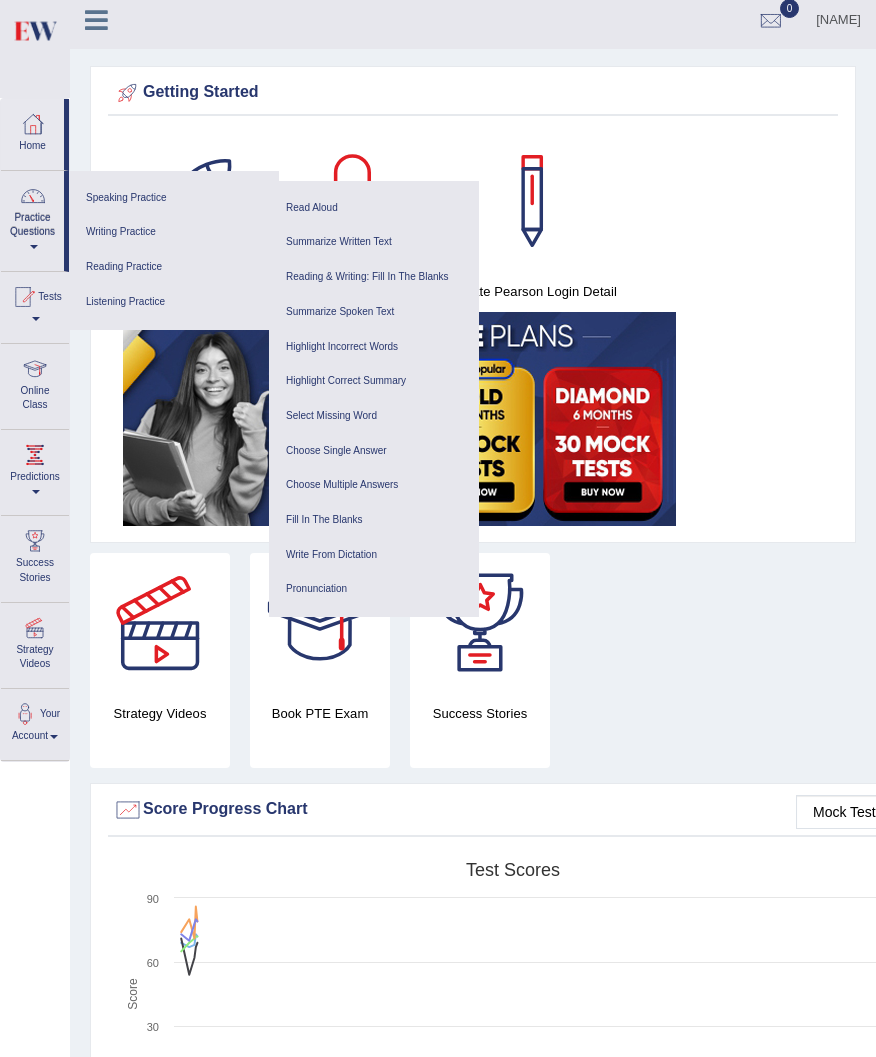 click on "Listening Practice" at bounding box center (174, 302) 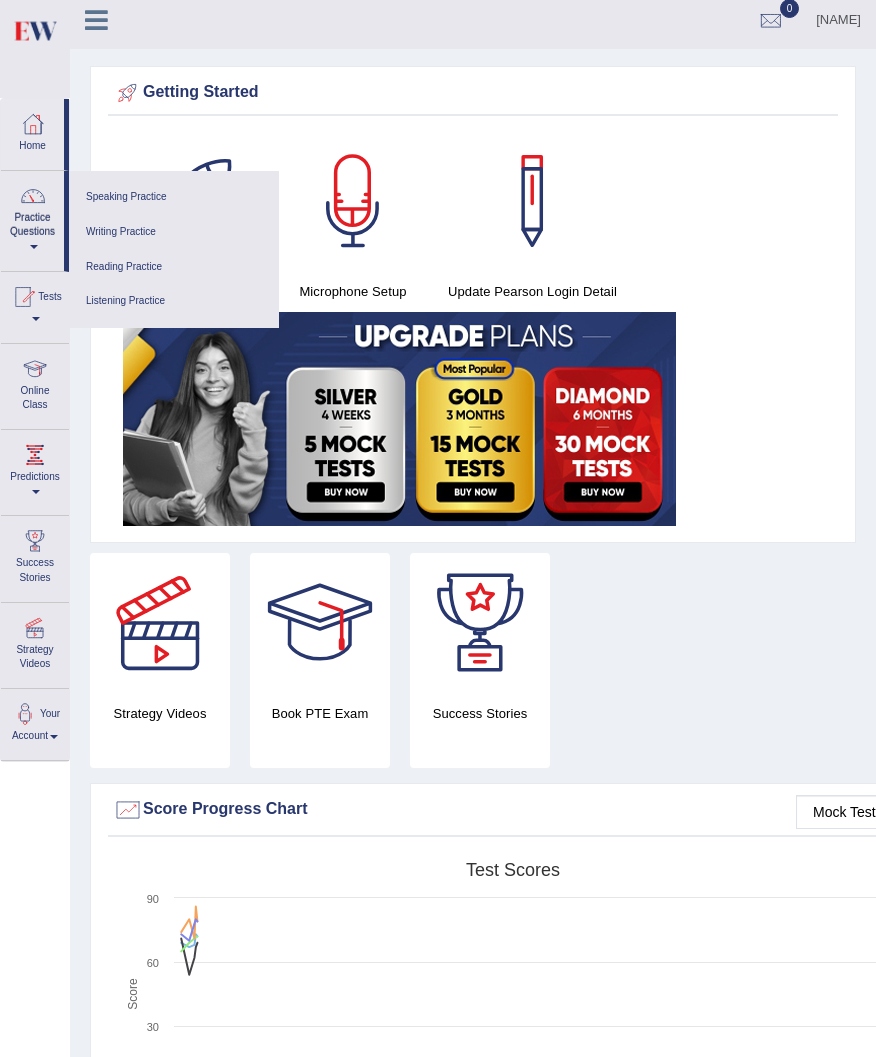 scroll, scrollTop: 0, scrollLeft: 0, axis: both 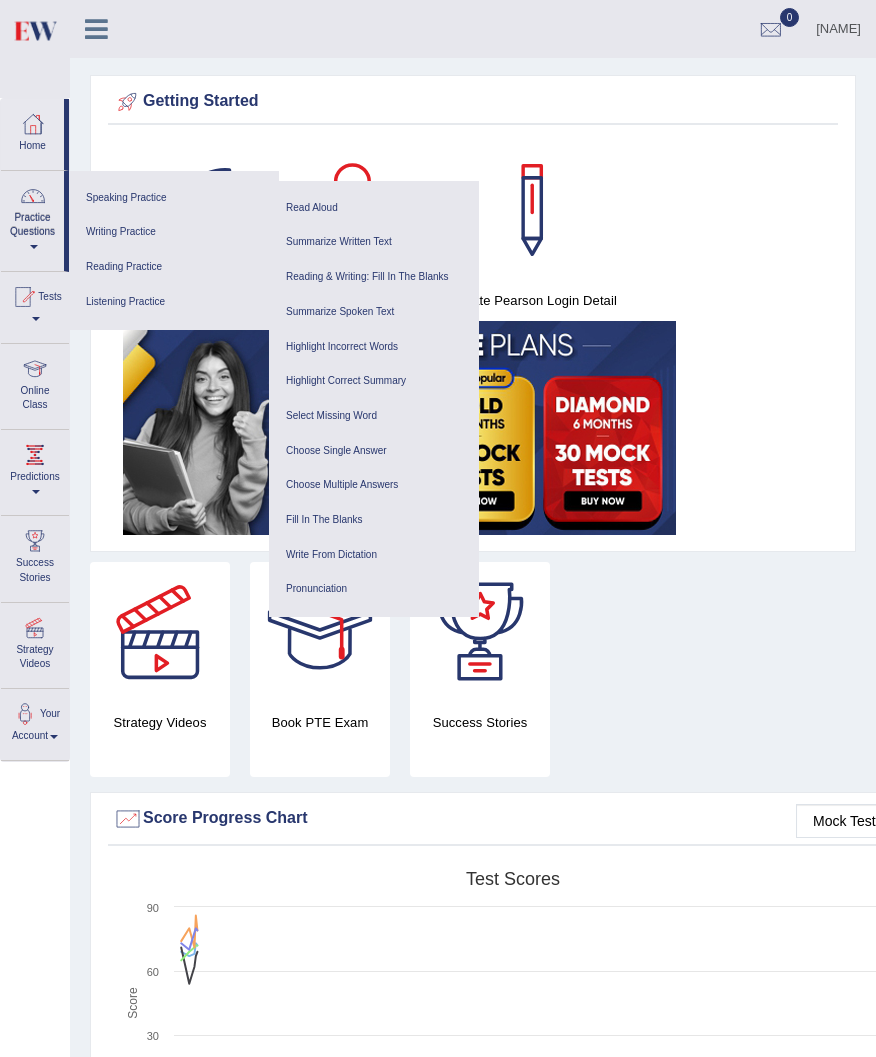 click on "Listening Practice" at bounding box center [174, 302] 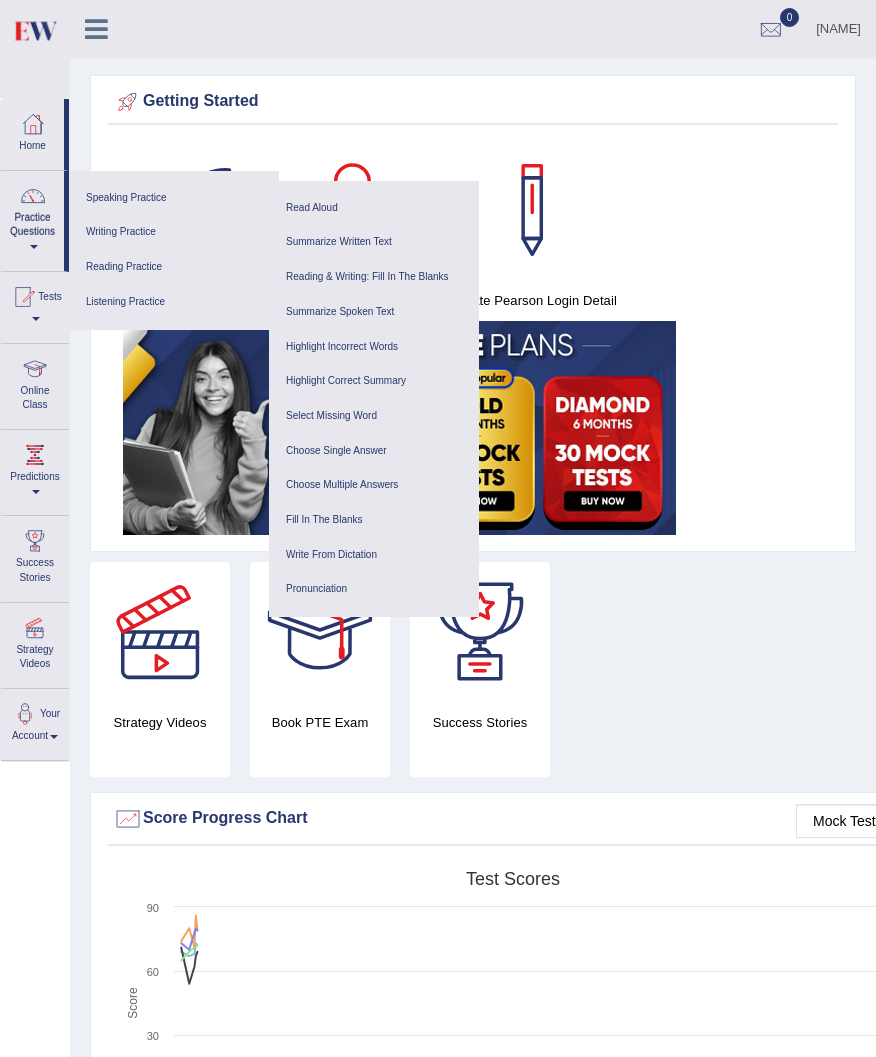 click on "Summarize Written Text
Write Essay" at bounding box center [374, 259] 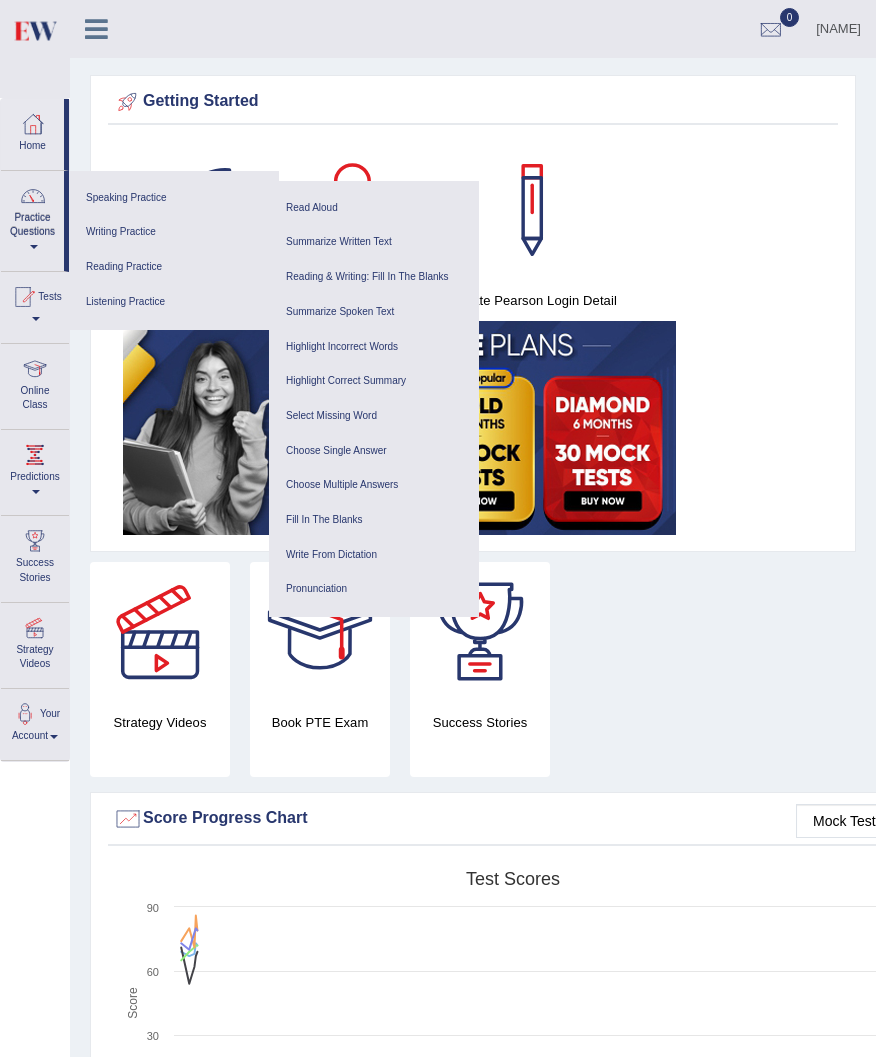 click on "Listening Practice" at bounding box center [174, 302] 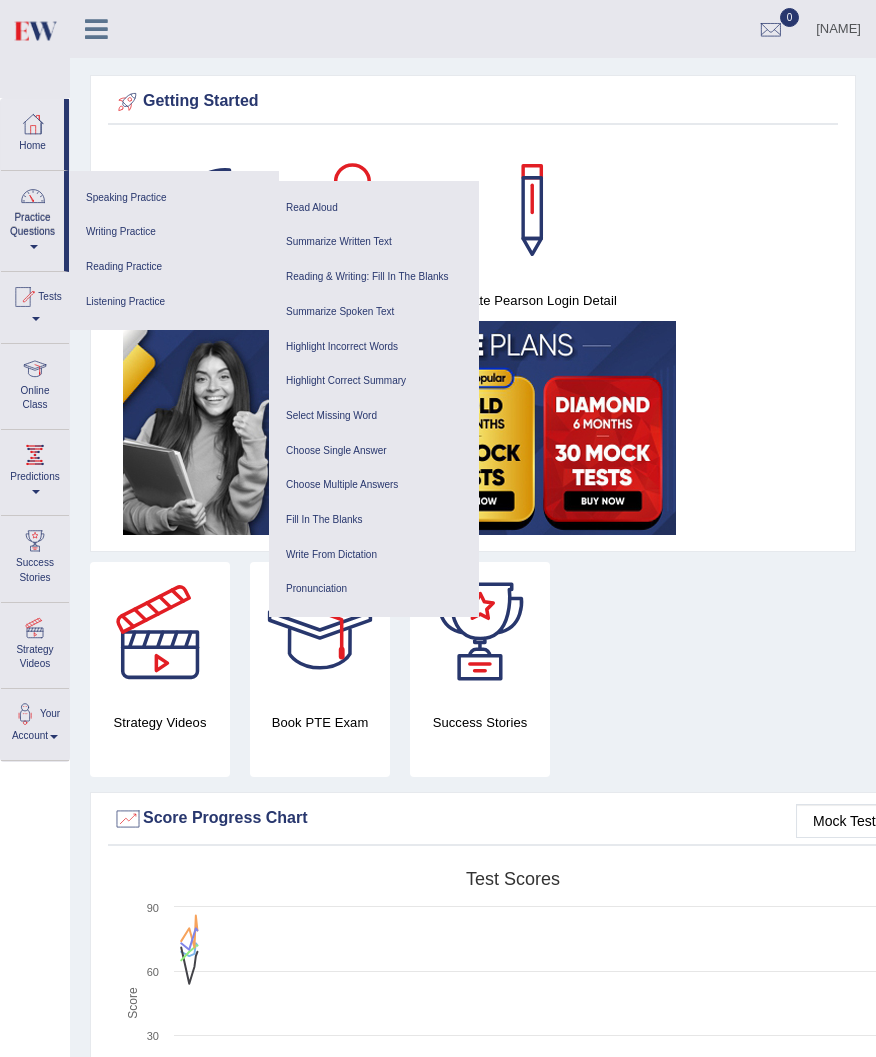 click on "Fill In The Blanks" at bounding box center (374, 520) 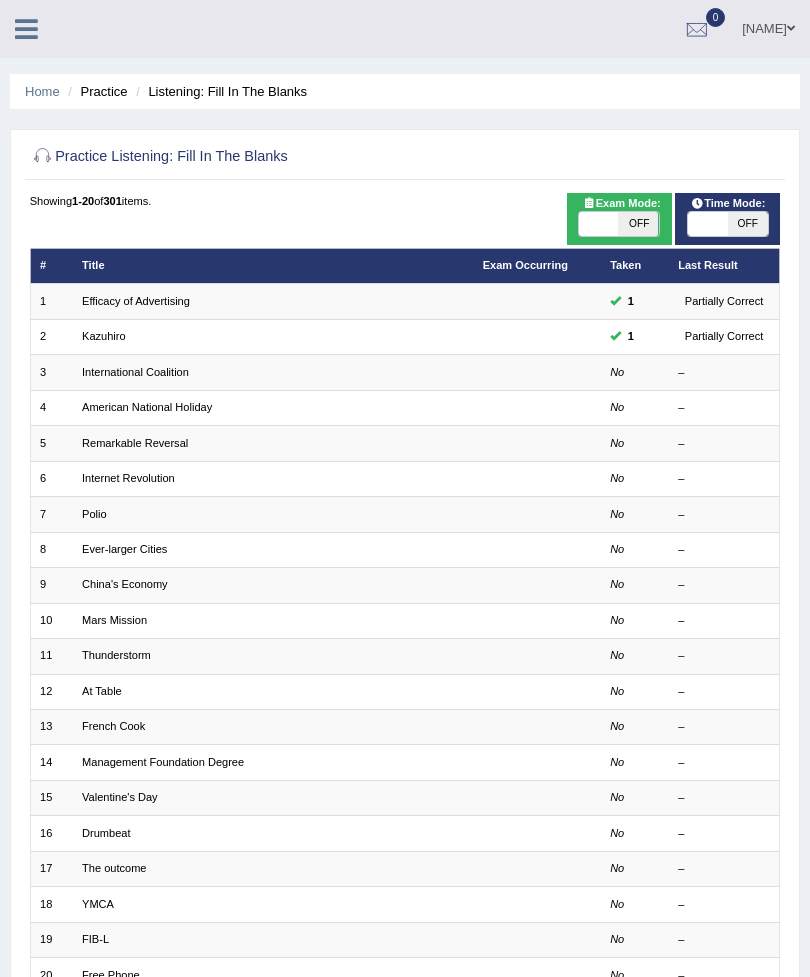 scroll, scrollTop: 0, scrollLeft: 0, axis: both 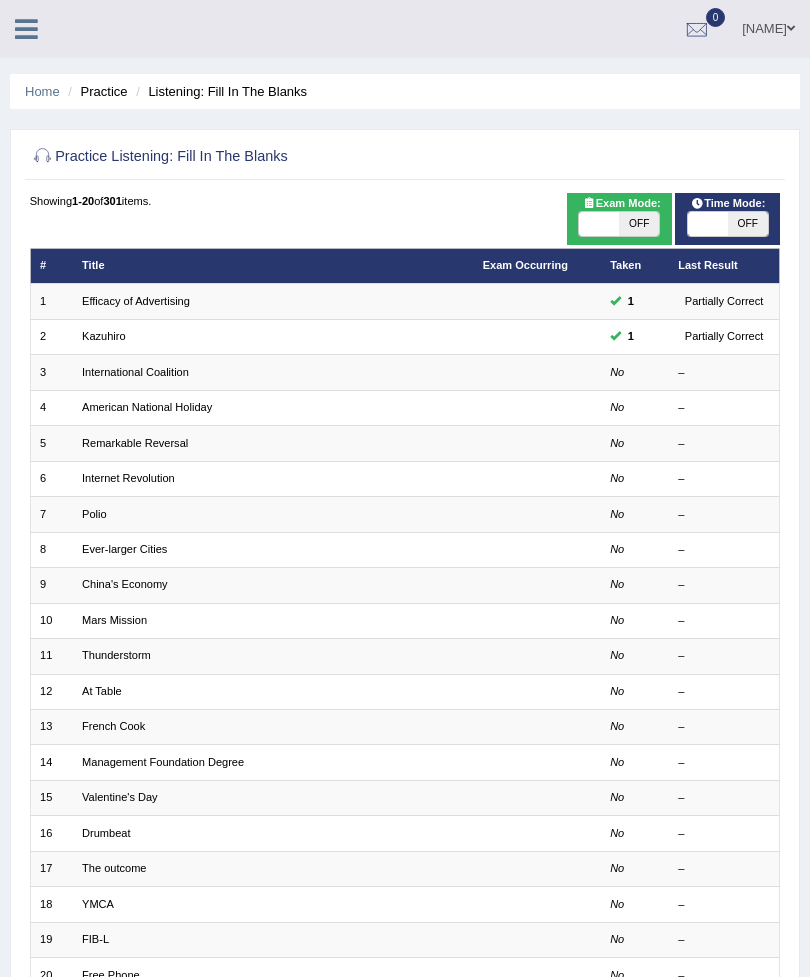 click on "International Coalition" at bounding box center (135, 372) 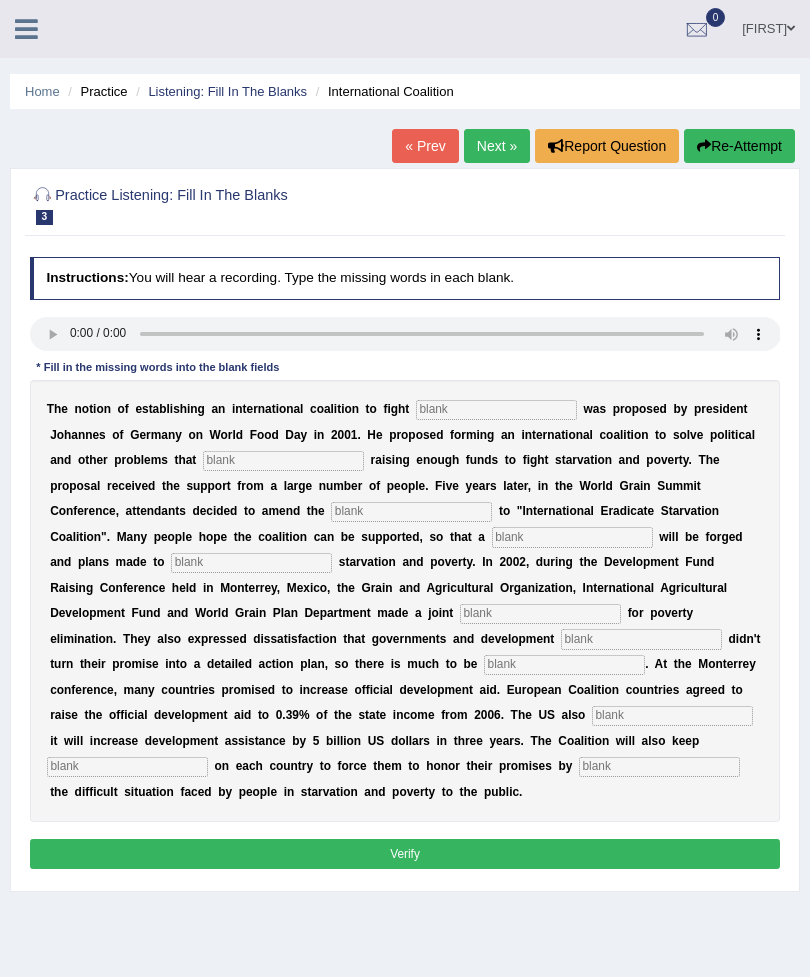 scroll, scrollTop: 0, scrollLeft: 0, axis: both 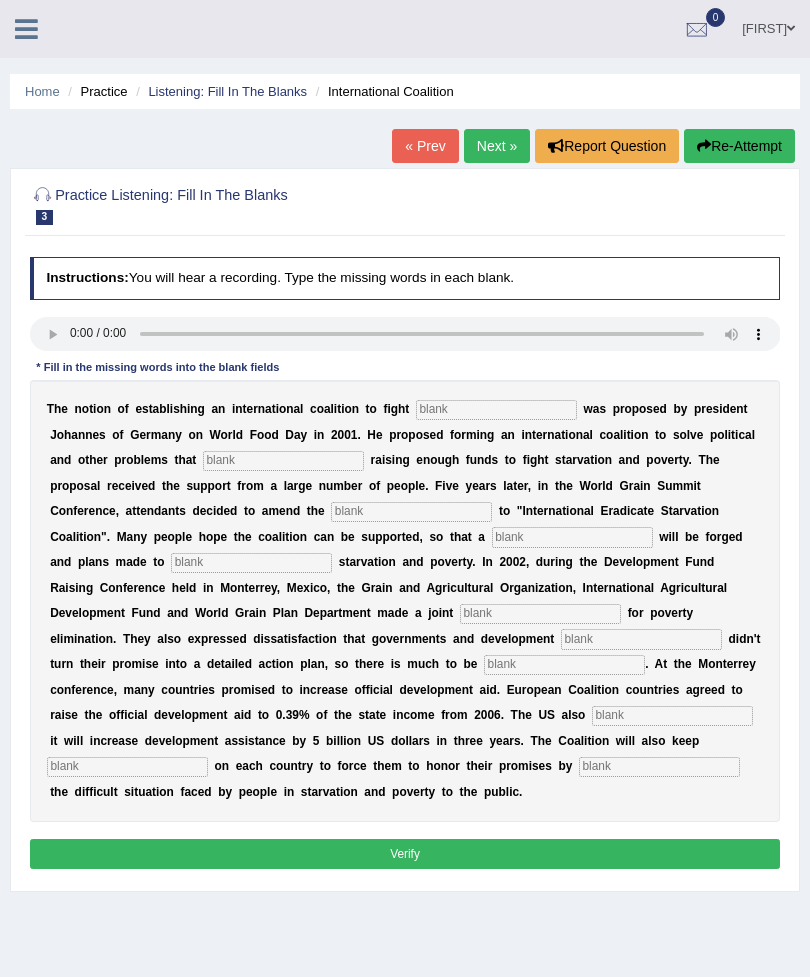 click on "T h e   n o t i o n   o f   e s t a b l i s h i n g   a n   i n t e r n a t i o n a l   c o a l i t i o n   t o   f i g h t     w a s   p r o p o s e d   b y   p r e s i d e n t   [NAME]   o f   G e r m a n y   o n   W o r l d   F o o d   D a y   i n   2 0 0 1 .   H e   p r o p o s e d   f o r m i n g   a n   i n t e r n a t i o n a l   c o a l i t i o n   t o   s o l v e   p o l i t i c a l   a n d   o t h e r   p r o b l e m s   t h a t     r a i s i n g   e n o u g h   f u n d s   t o   f i g h t   s t a r v a t i o n   a n d   p o v e r t y .   T h e   p r o p o s a l   r e c e i v e d   t h e   s u p p o r t   f r o m   a   l a r g e   n u m b e r   o f   p e o p l e .   F i v e   y e a r s   l a t e r ,   i n   t h e   W o r l d   G r a i n   S u m m i t   C o n f e r e n c e ,   a t t e n d a n t s   d e c i d e d   t o   a m e n d   t h e     t o   "" at bounding box center [405, 601] 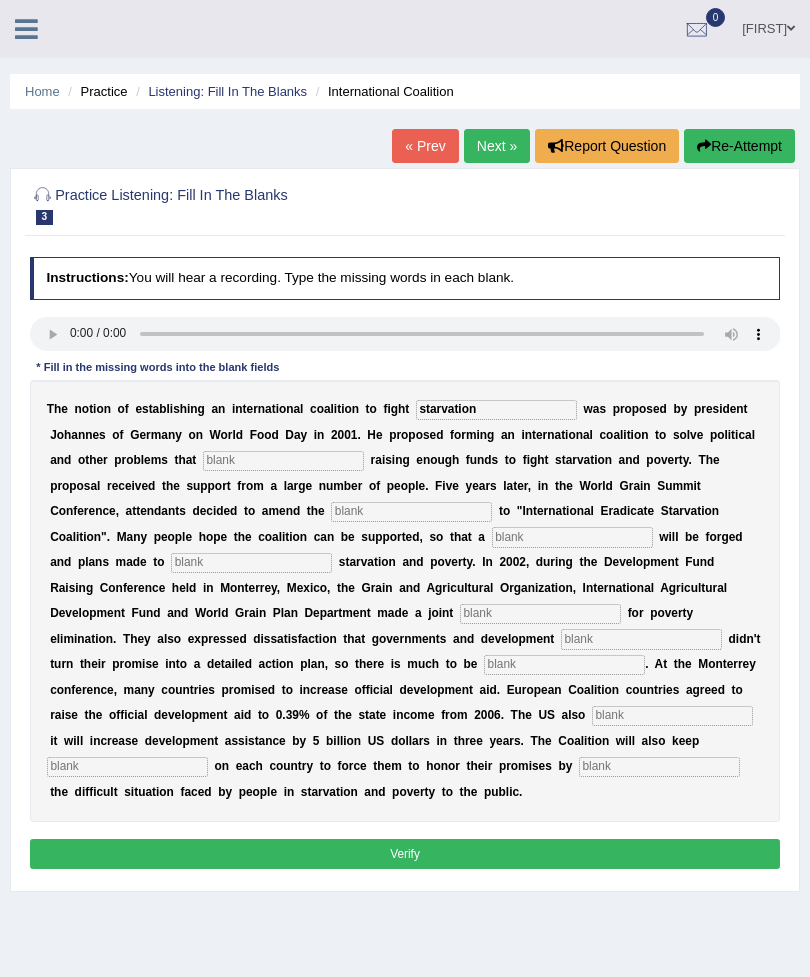 type on "starvation" 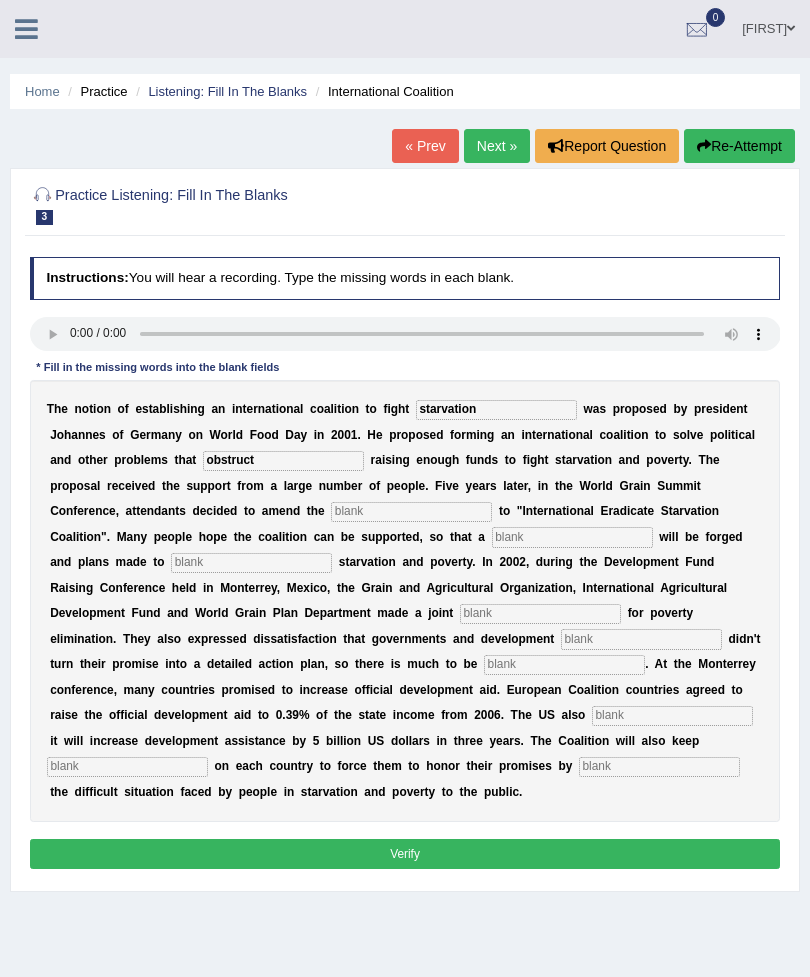 type on "obstruct" 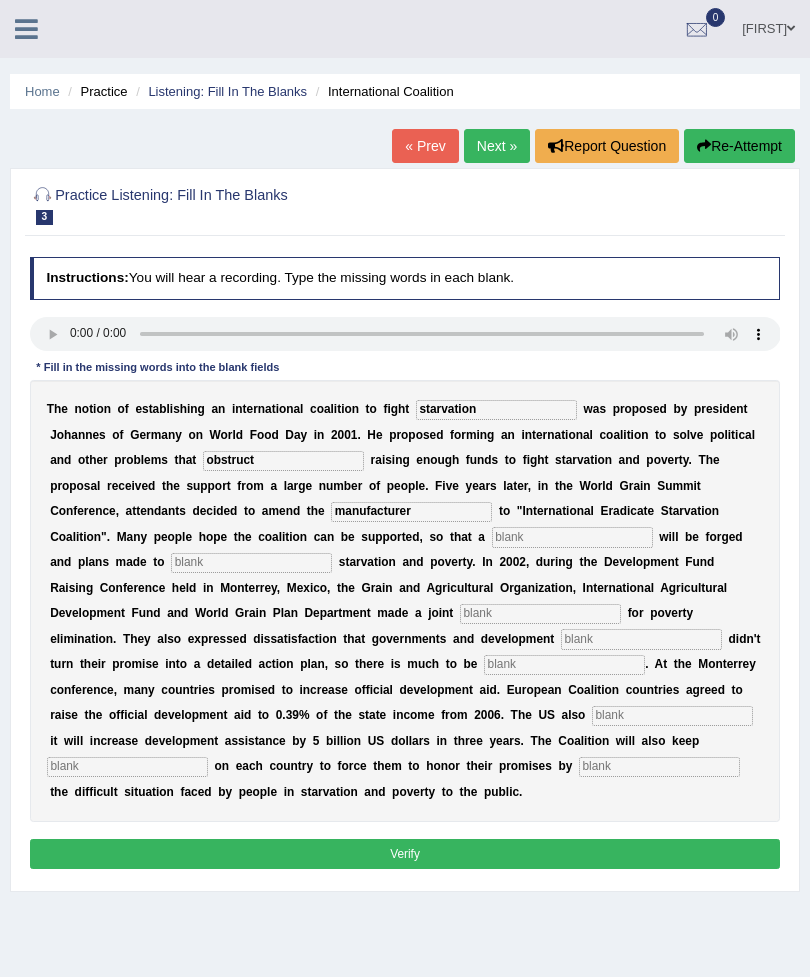 type on "manufacturer" 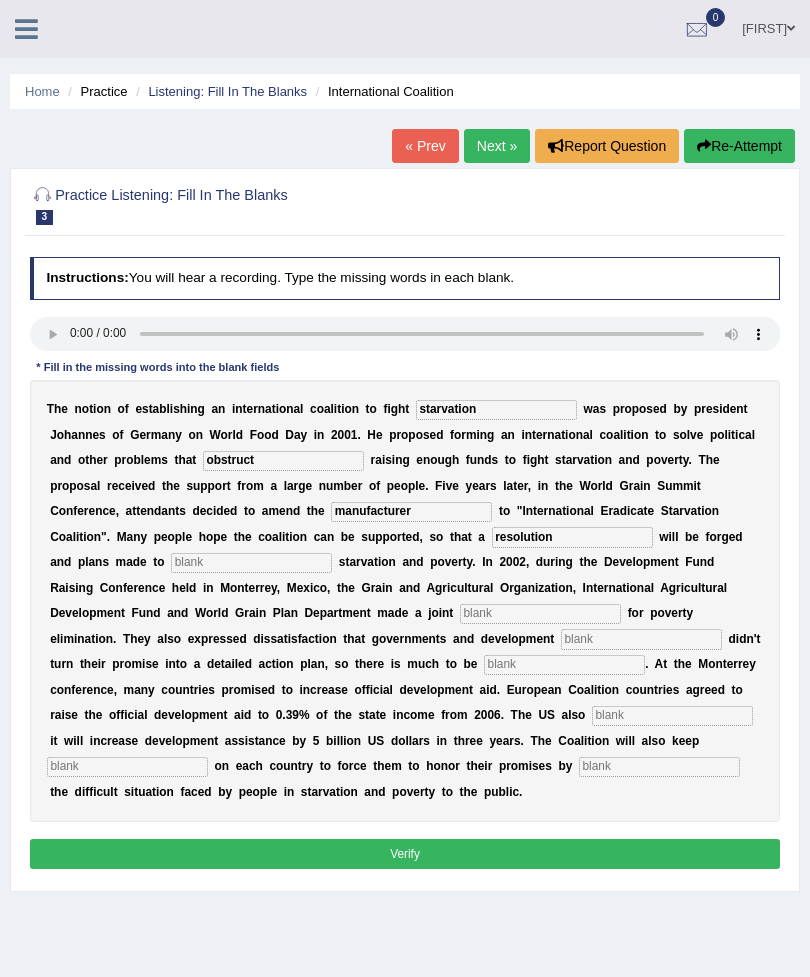 type on "resolution" 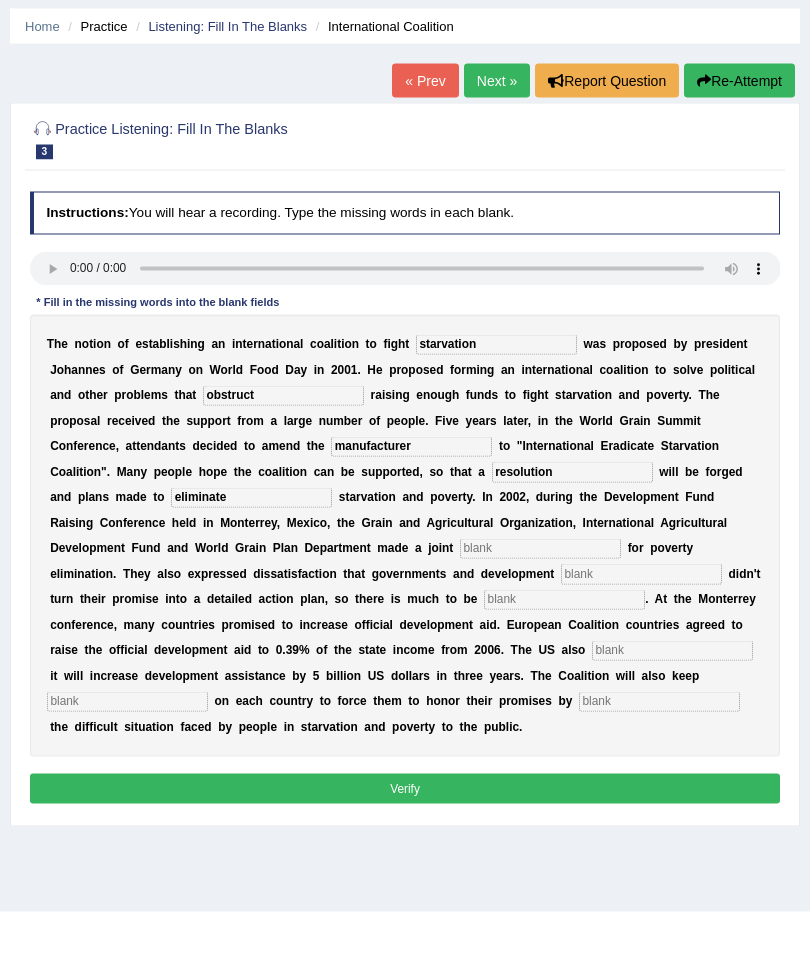 type on "eliminate" 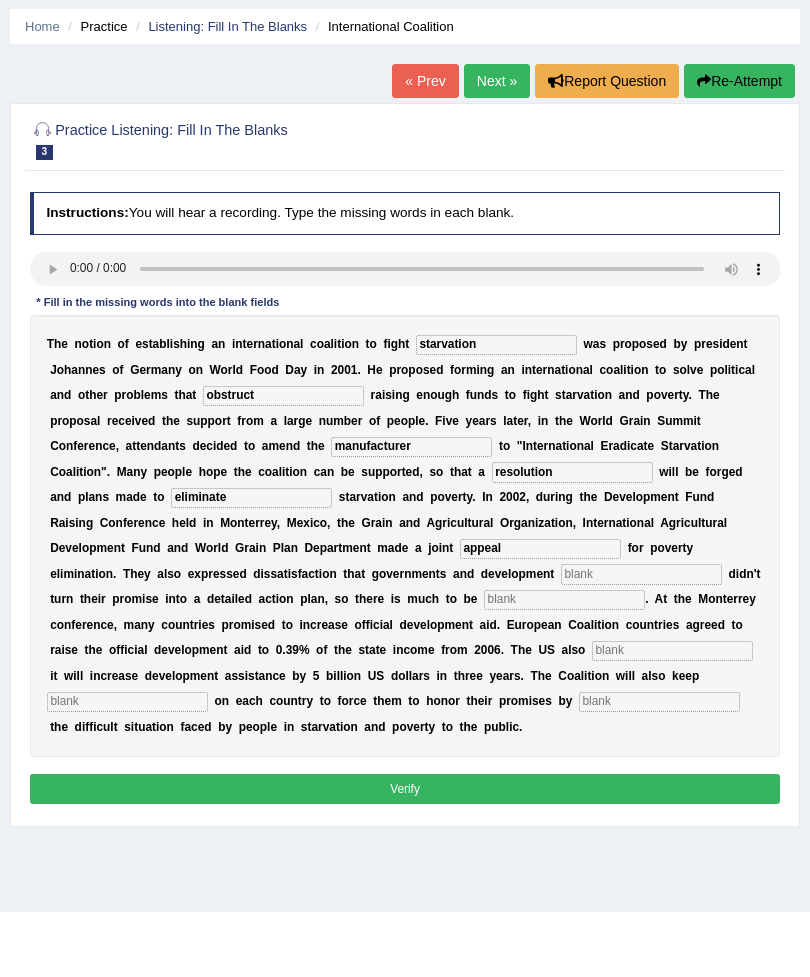 type on "appeal" 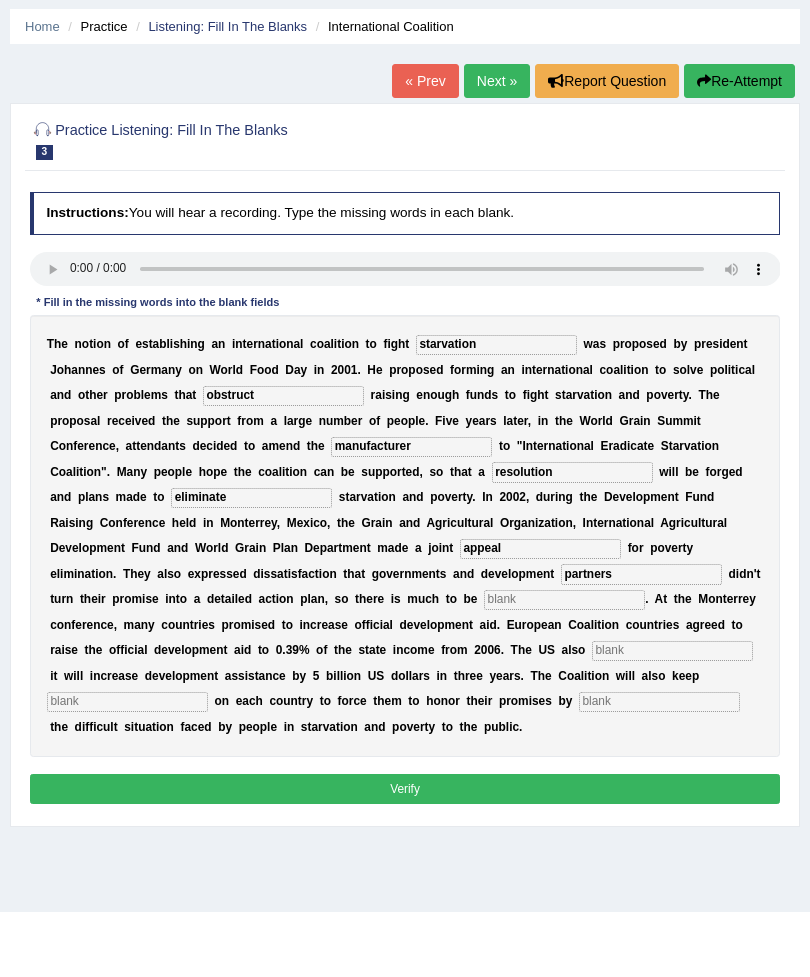 type on "partners" 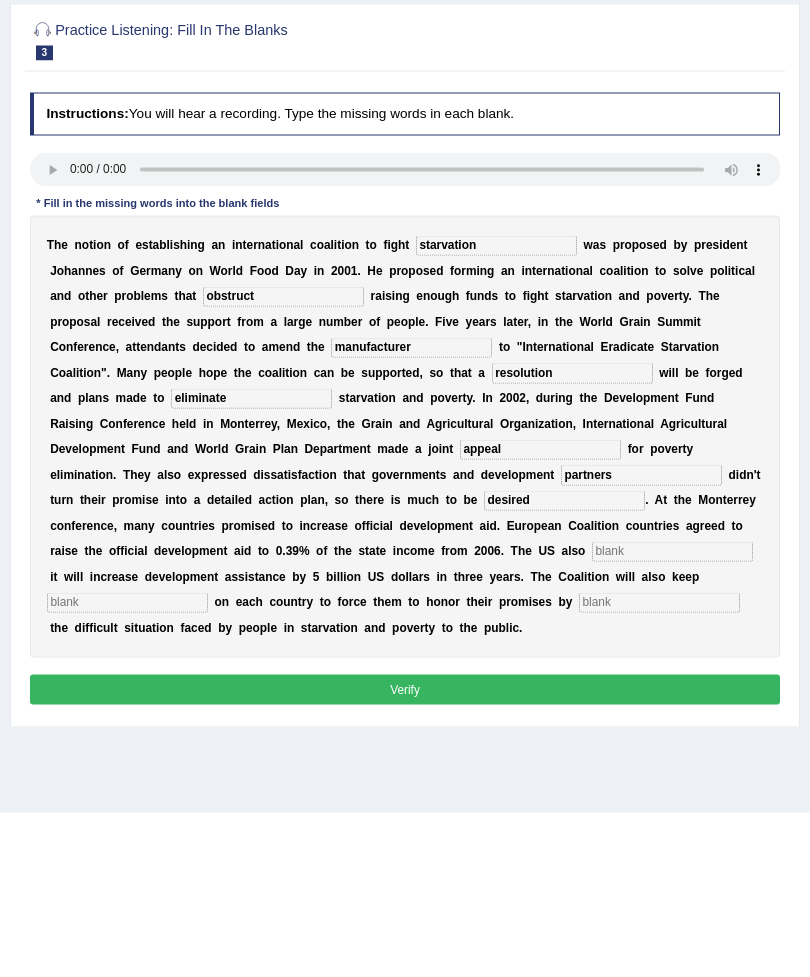 type on "desired" 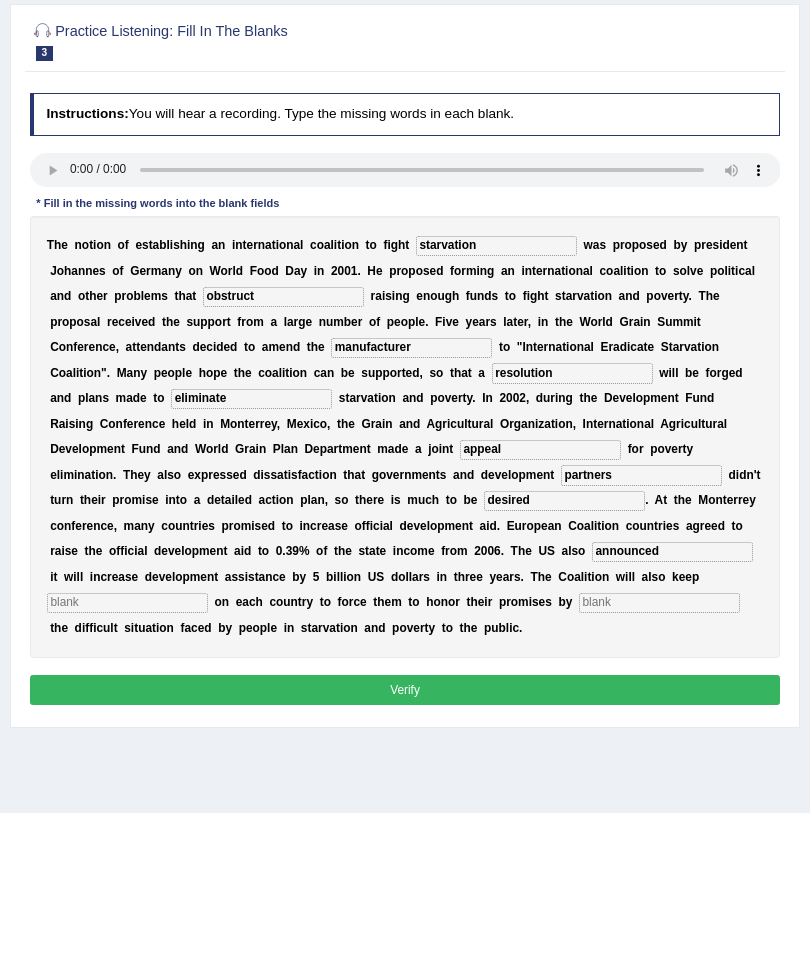 type on "announced" 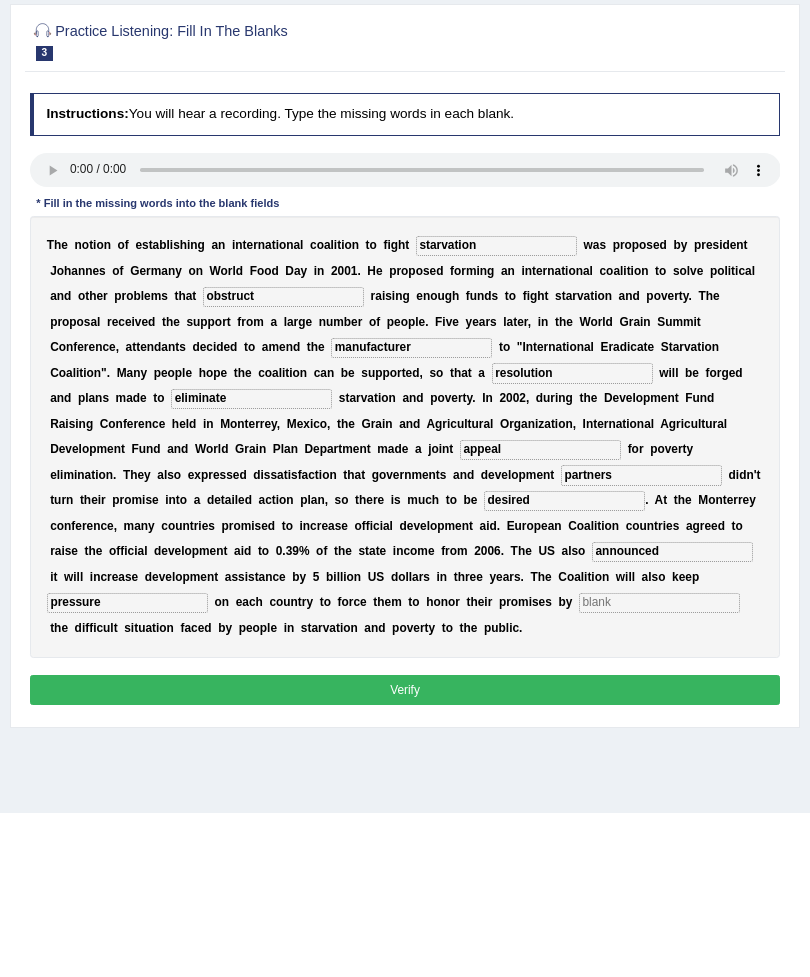 type on "pressure" 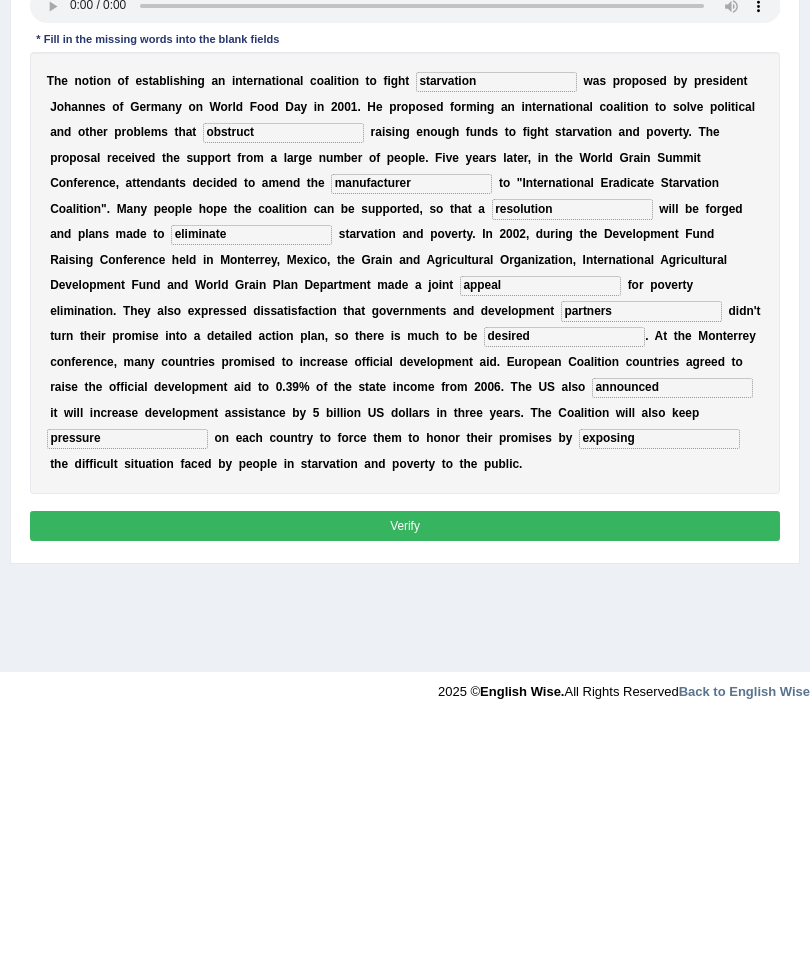 scroll, scrollTop: 7, scrollLeft: 0, axis: vertical 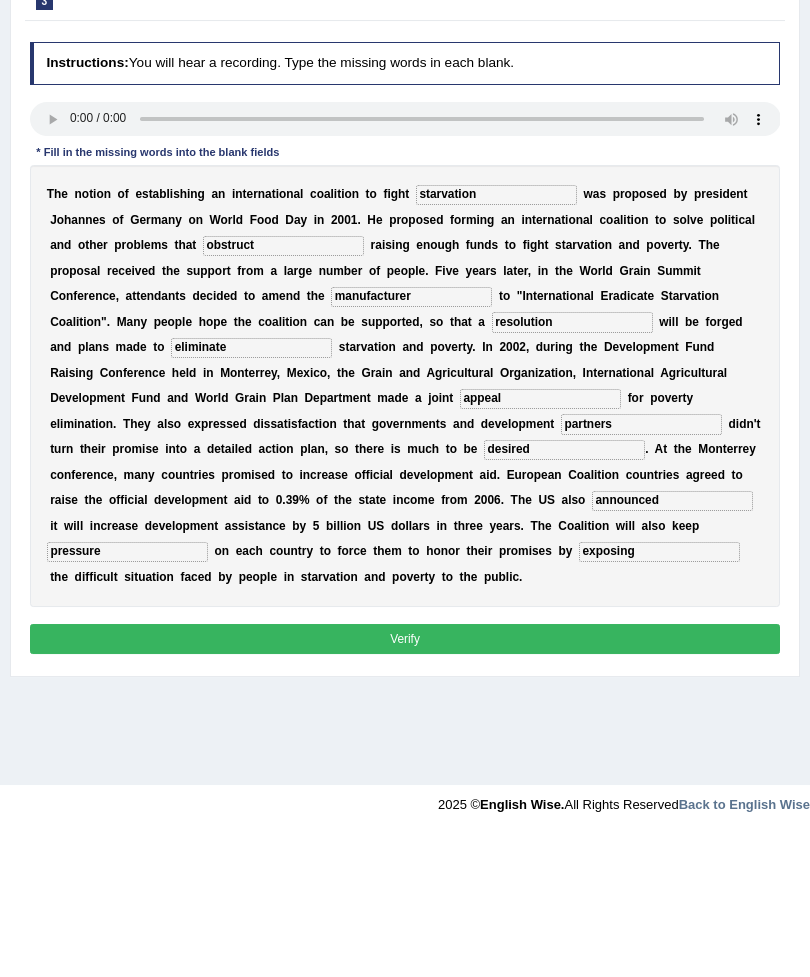 type on "exposing" 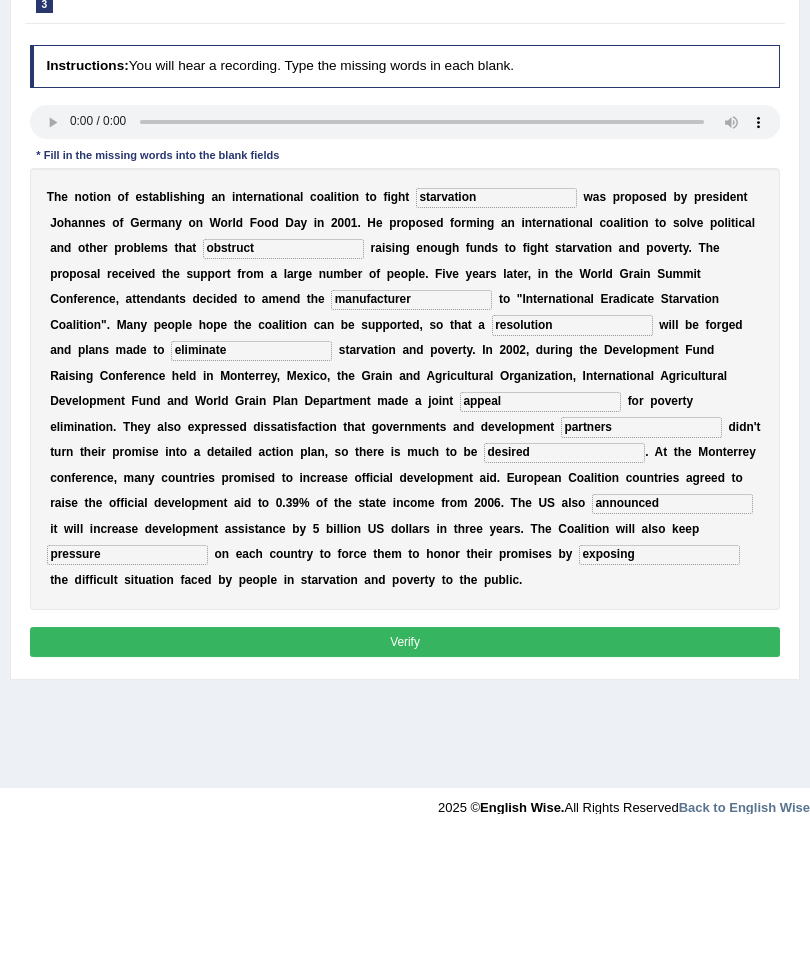 click on "Verify" at bounding box center (405, 804) 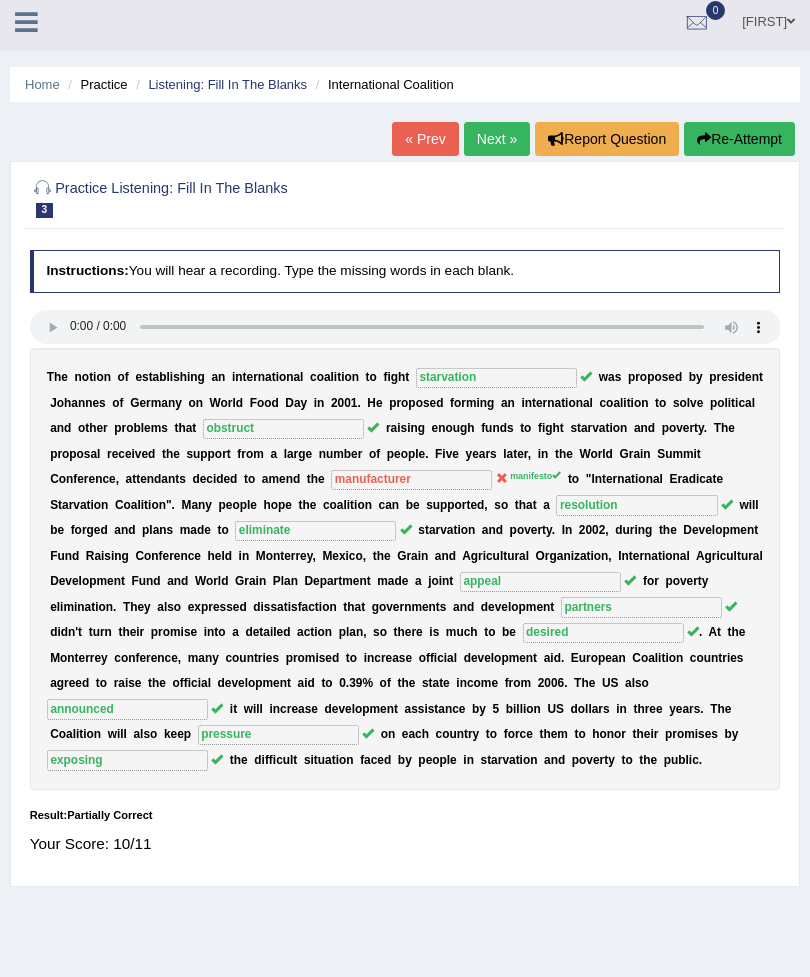 scroll, scrollTop: 0, scrollLeft: 0, axis: both 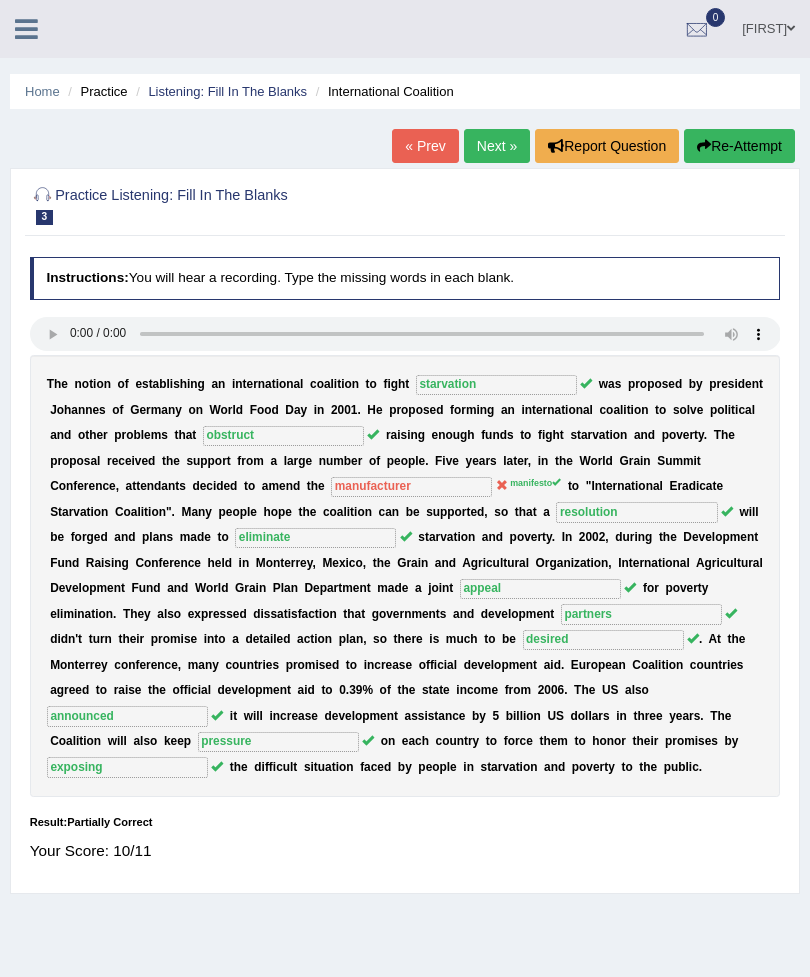 click on "Next »" at bounding box center [497, 146] 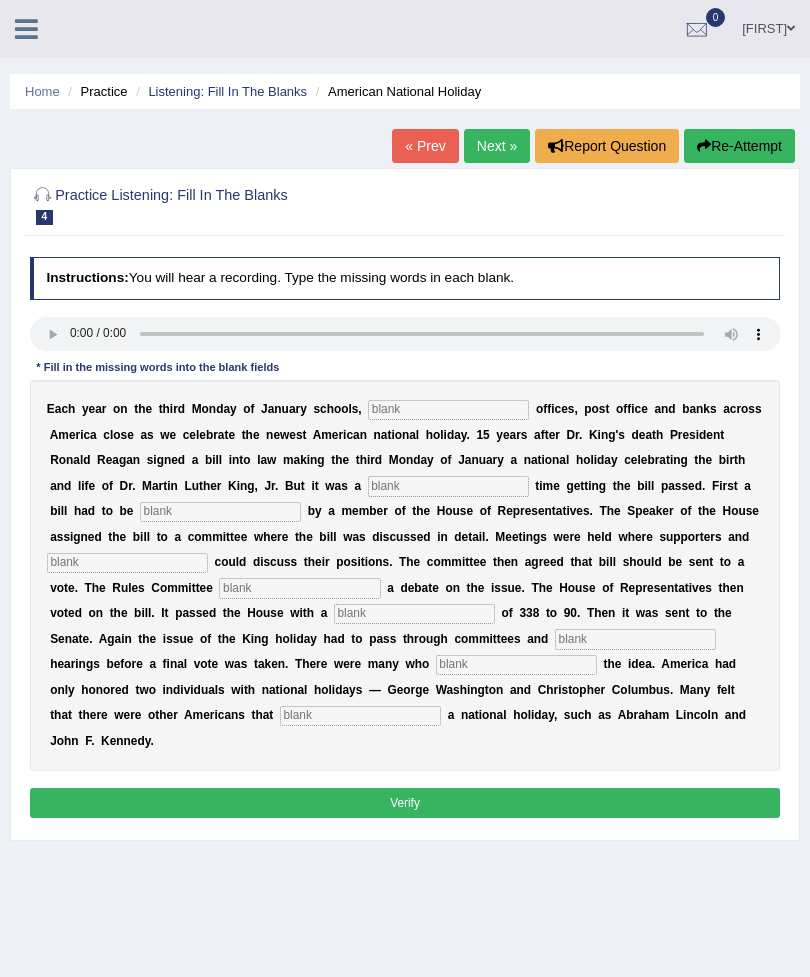 scroll, scrollTop: 0, scrollLeft: 0, axis: both 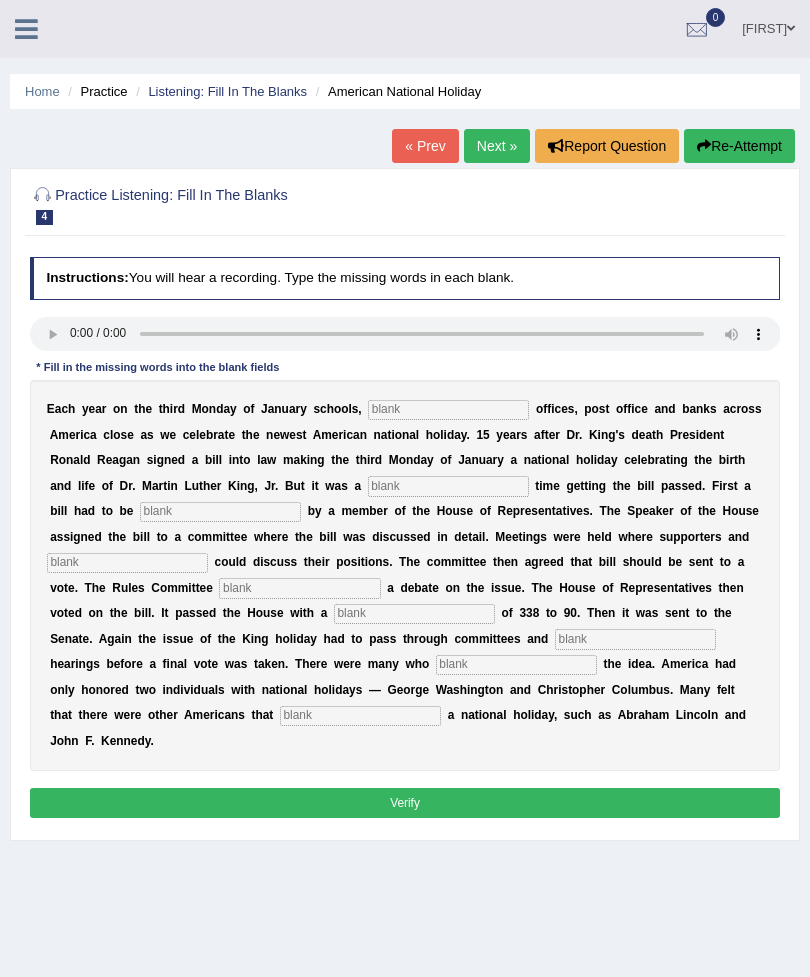click at bounding box center [405, 334] 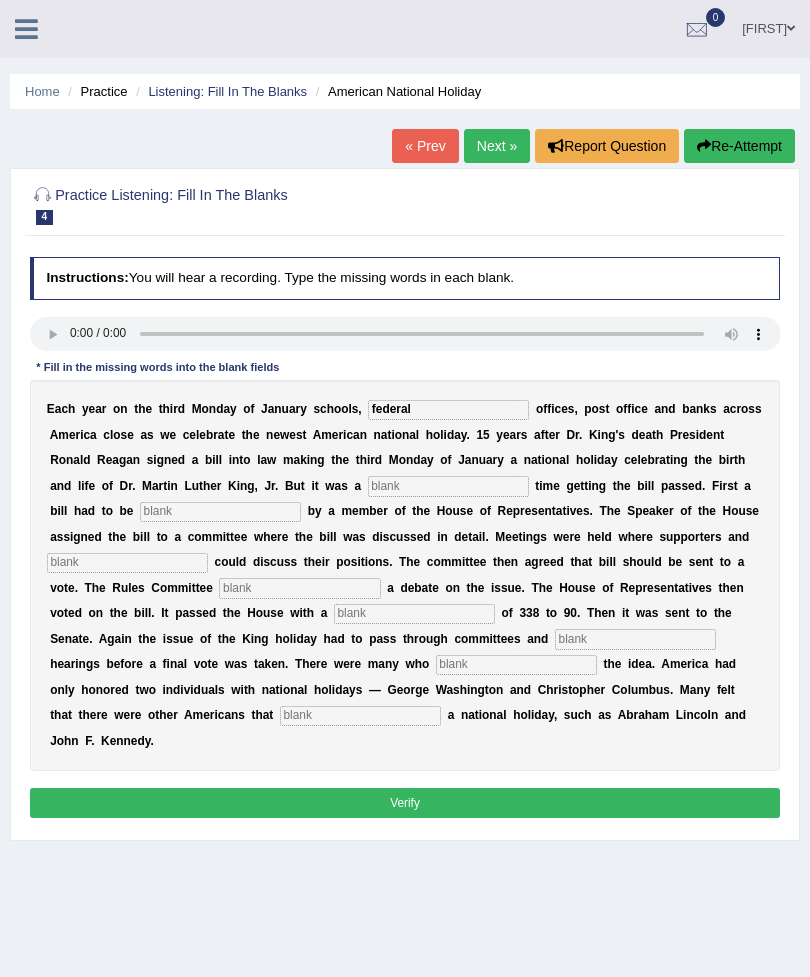 type on "federal" 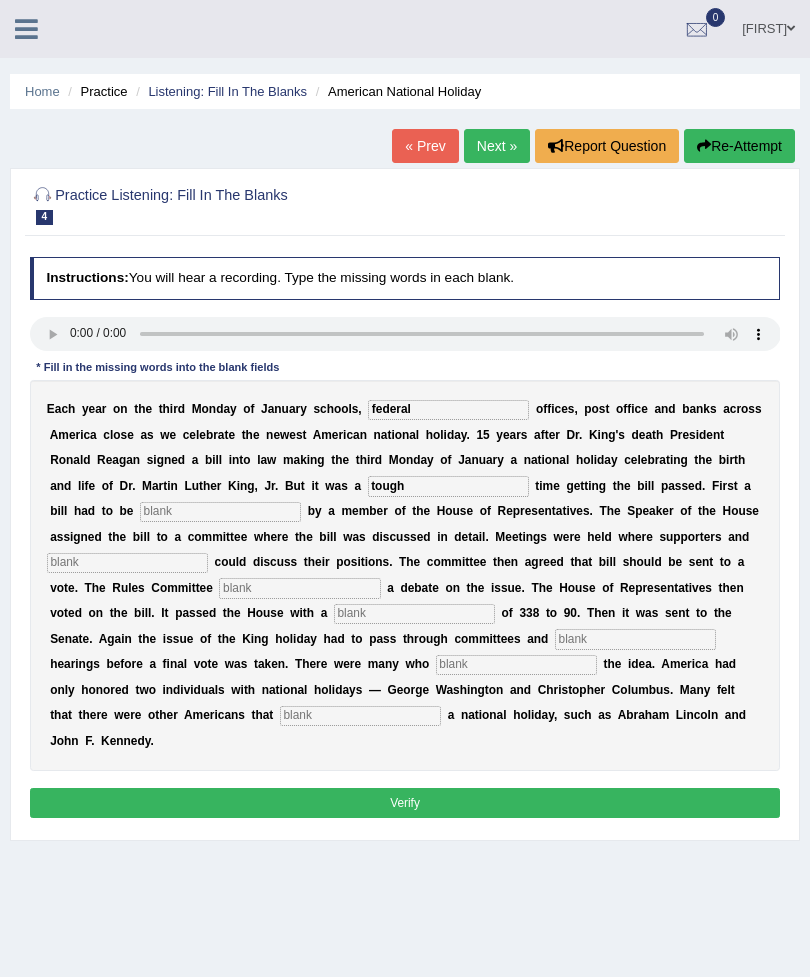 type on "tough" 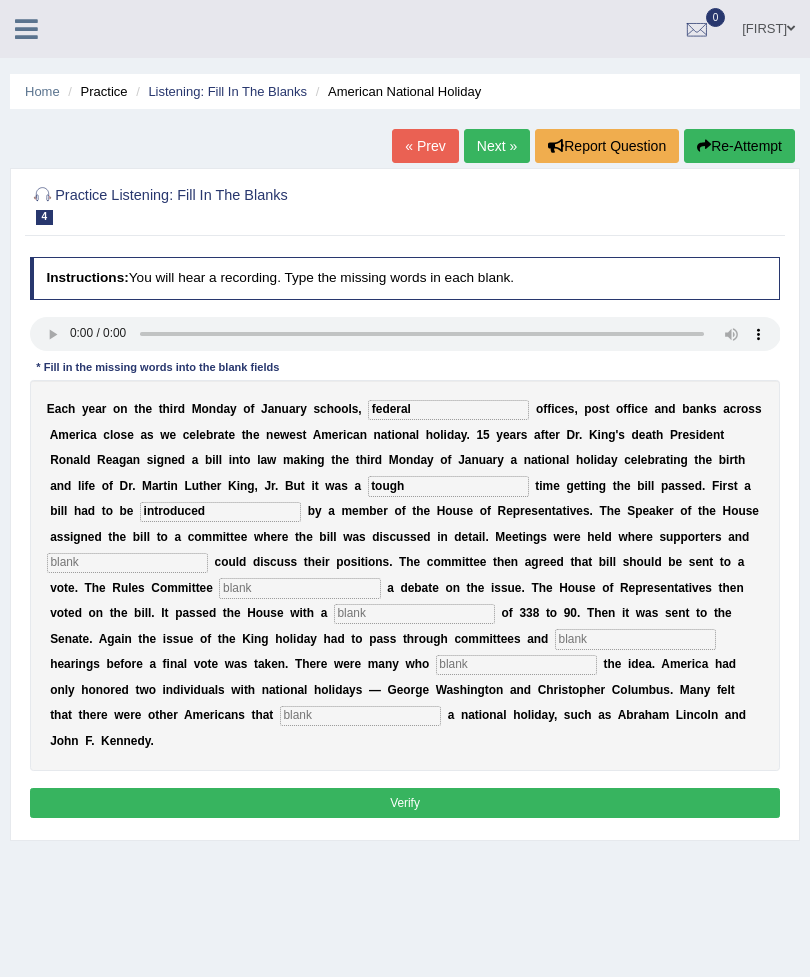 type on "introduced" 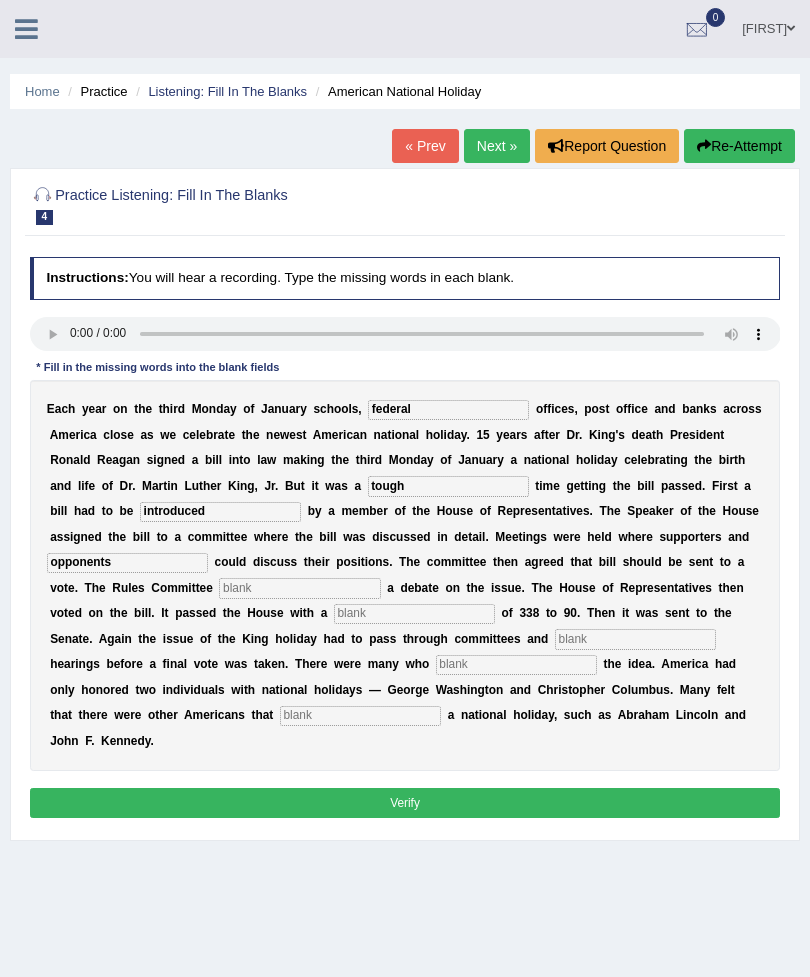 type on "opponents" 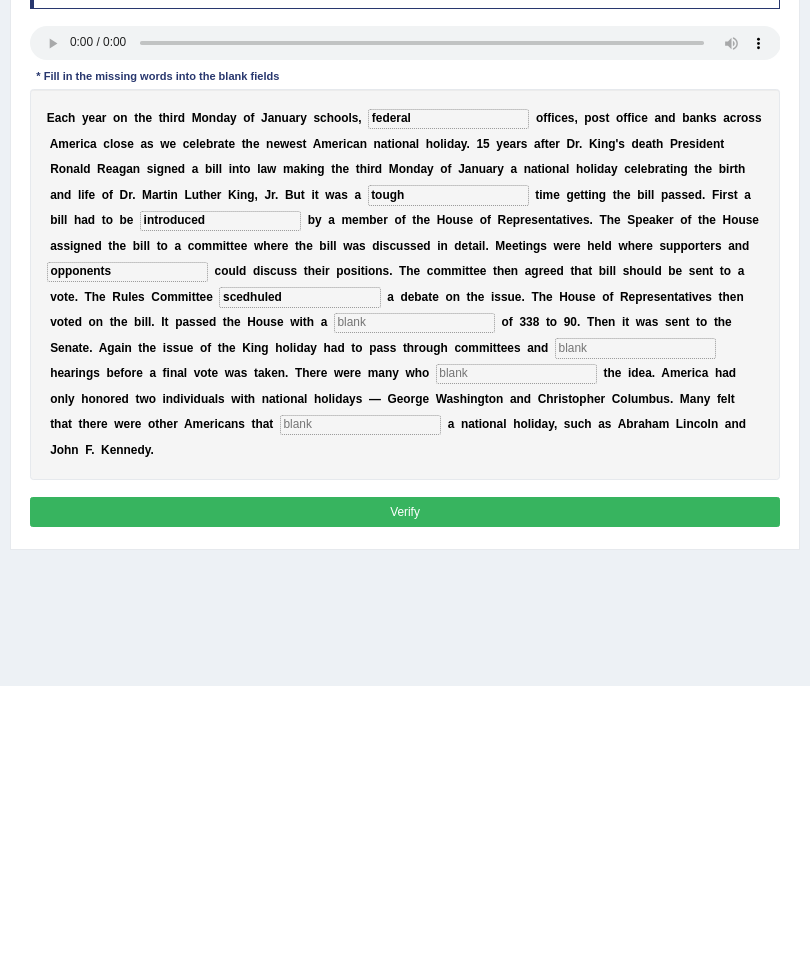 click at bounding box center [414, 614] 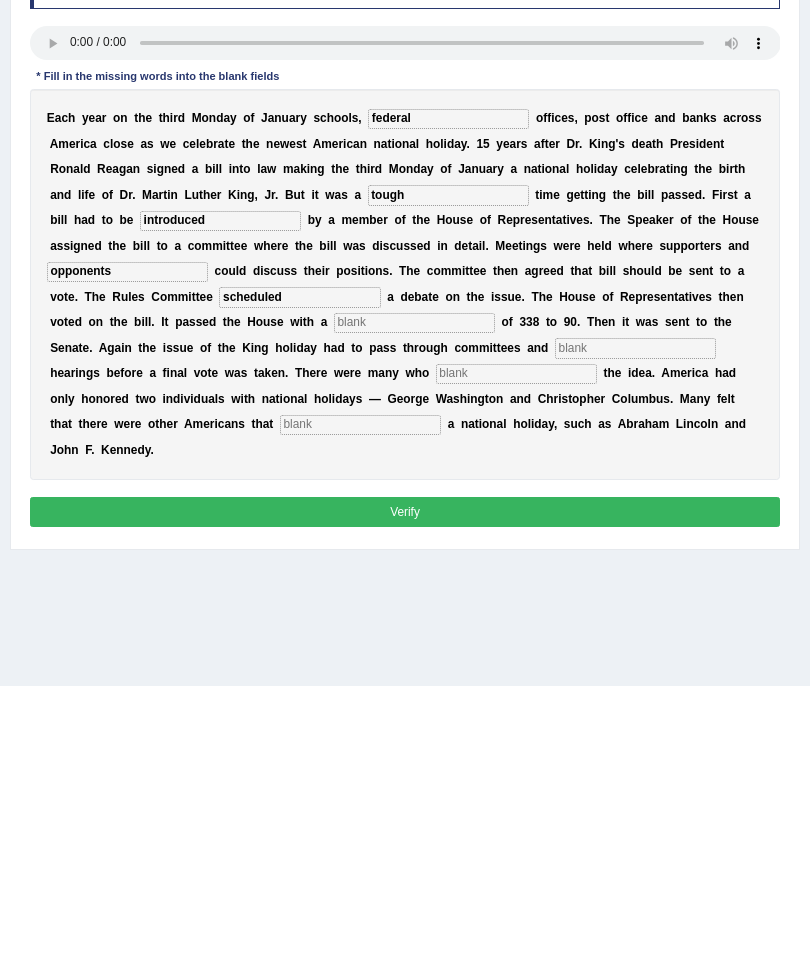 type on "scheduled" 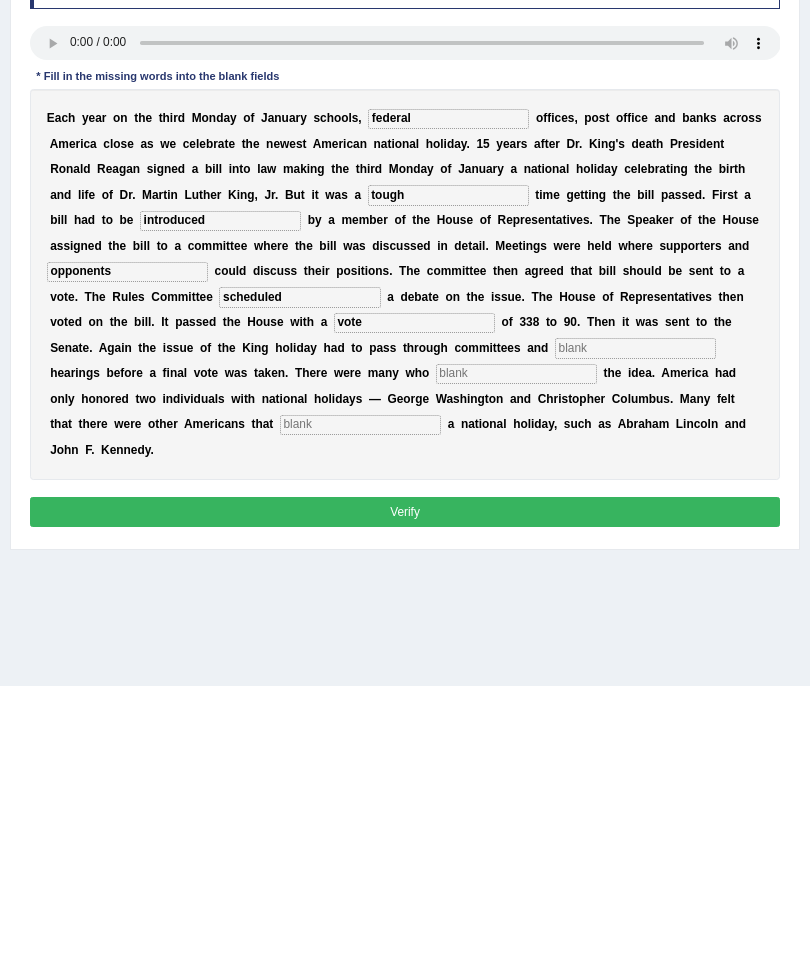 type on "vote" 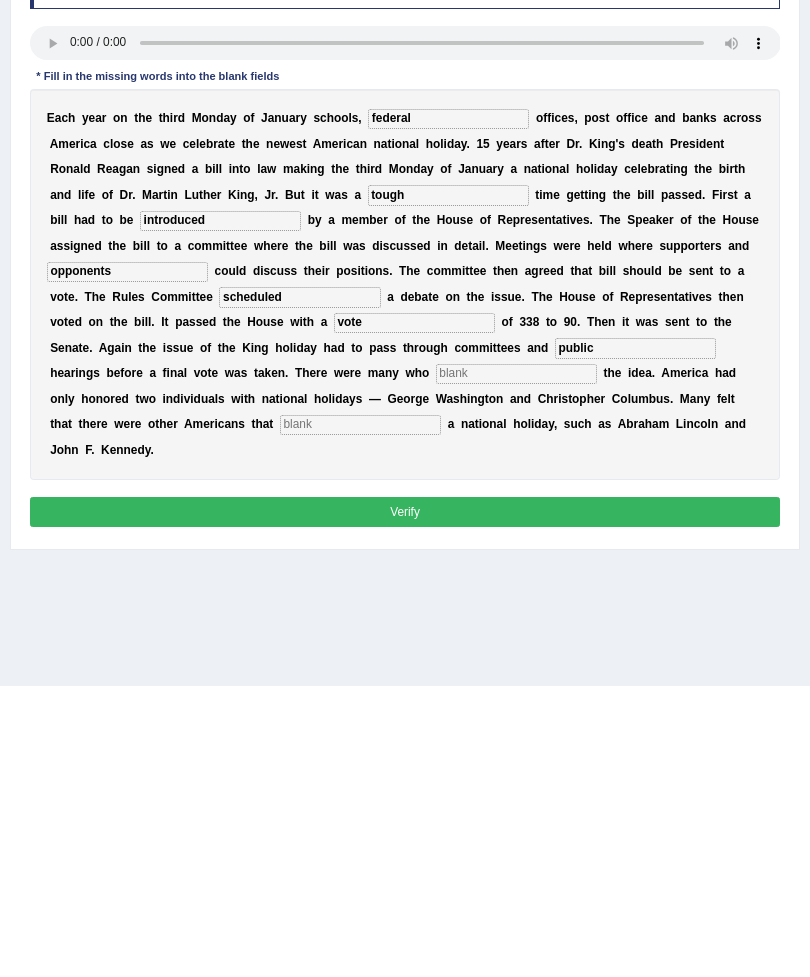 type on "public" 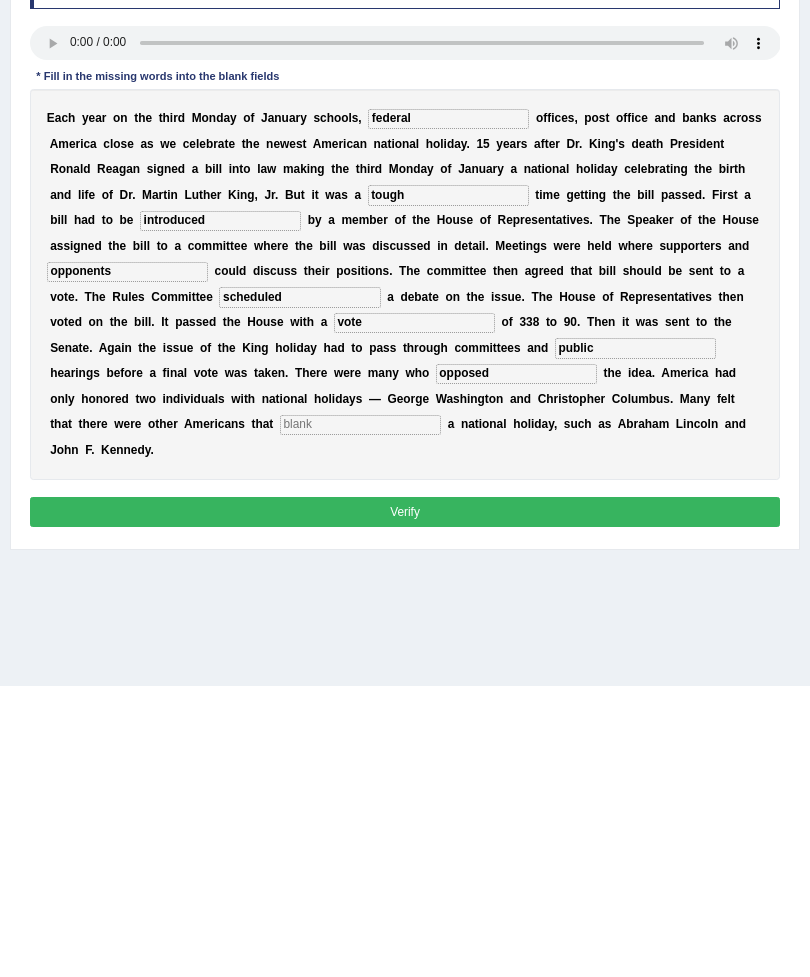 type on "opposed" 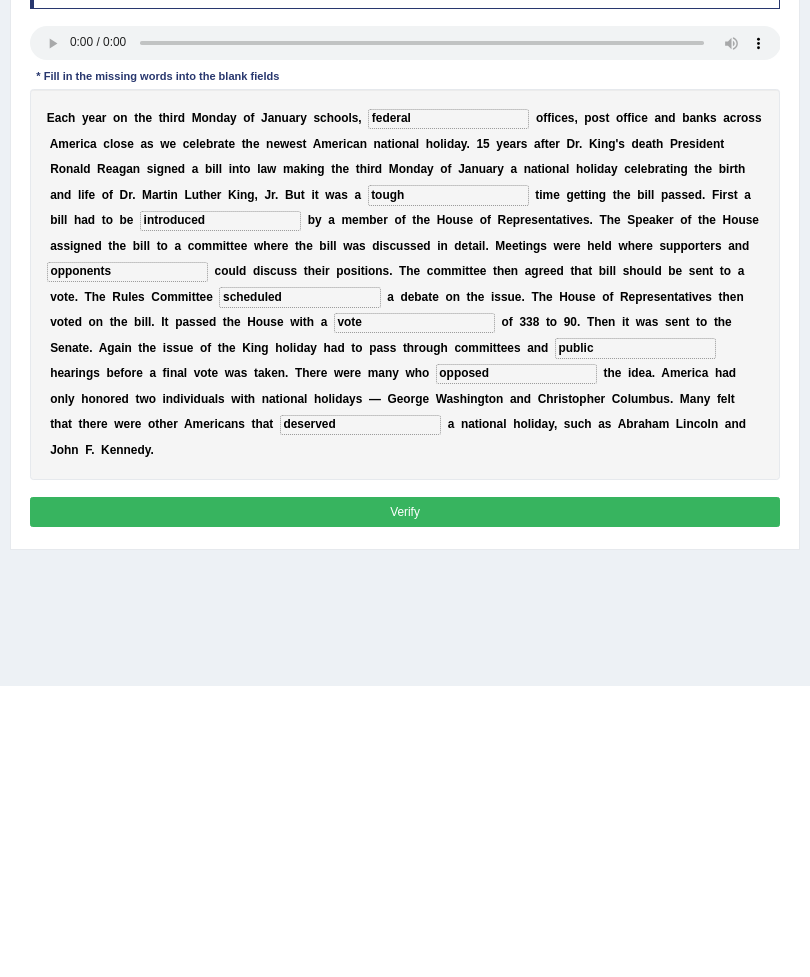 type on "deserved" 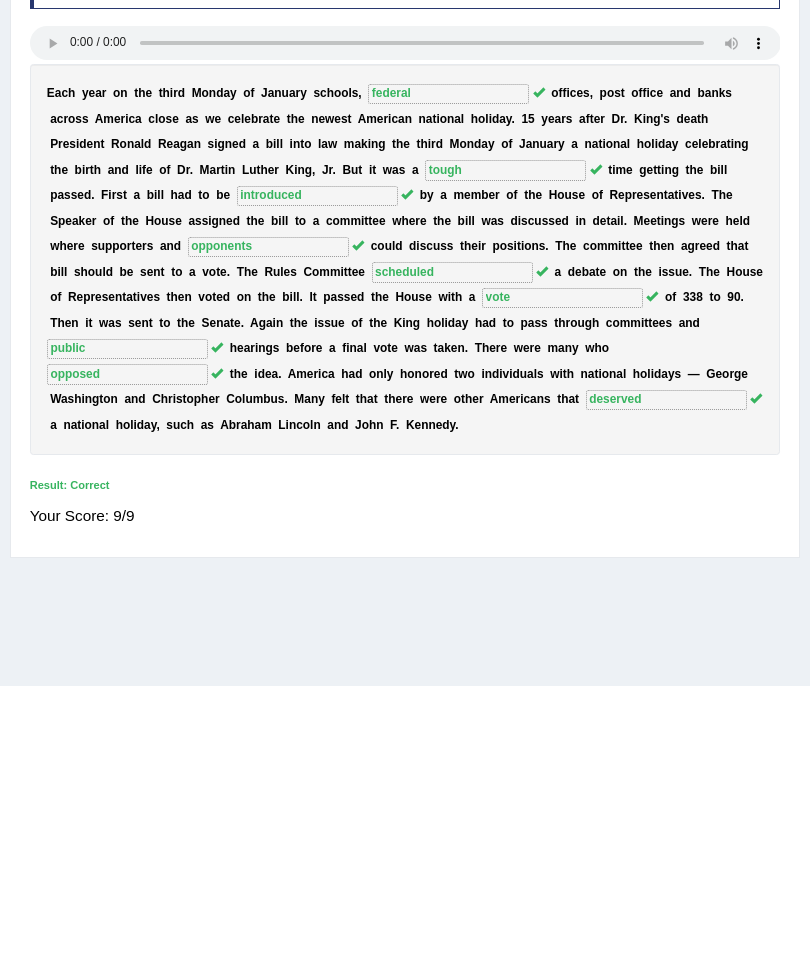 scroll, scrollTop: 73, scrollLeft: 0, axis: vertical 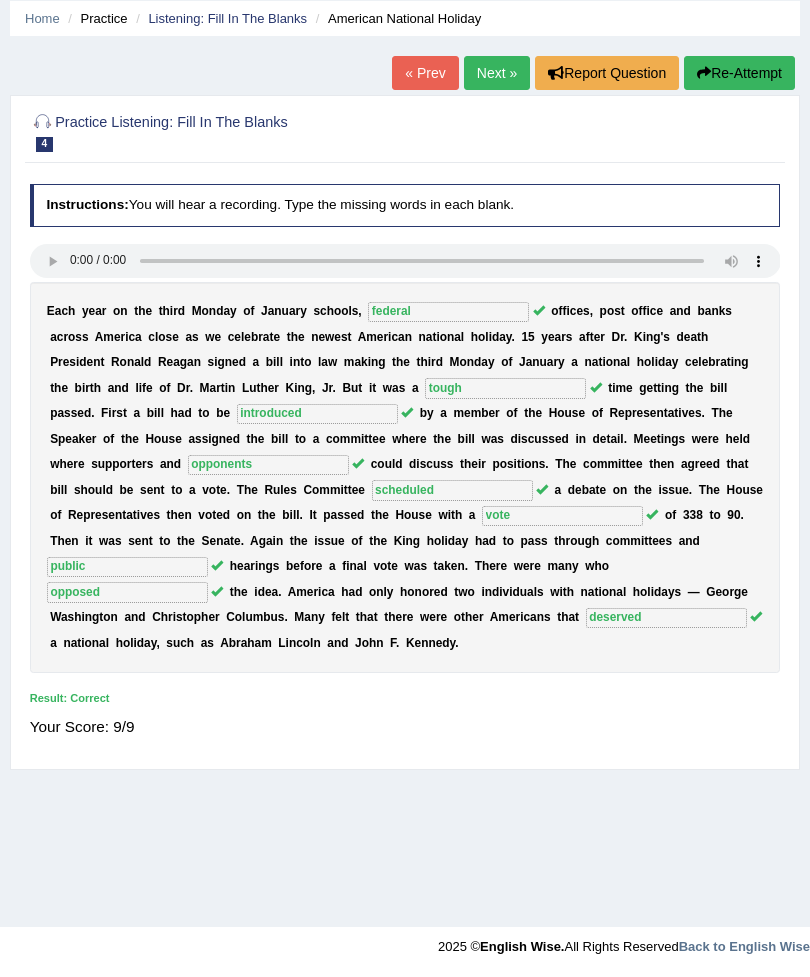 click on "Next »" at bounding box center (497, 73) 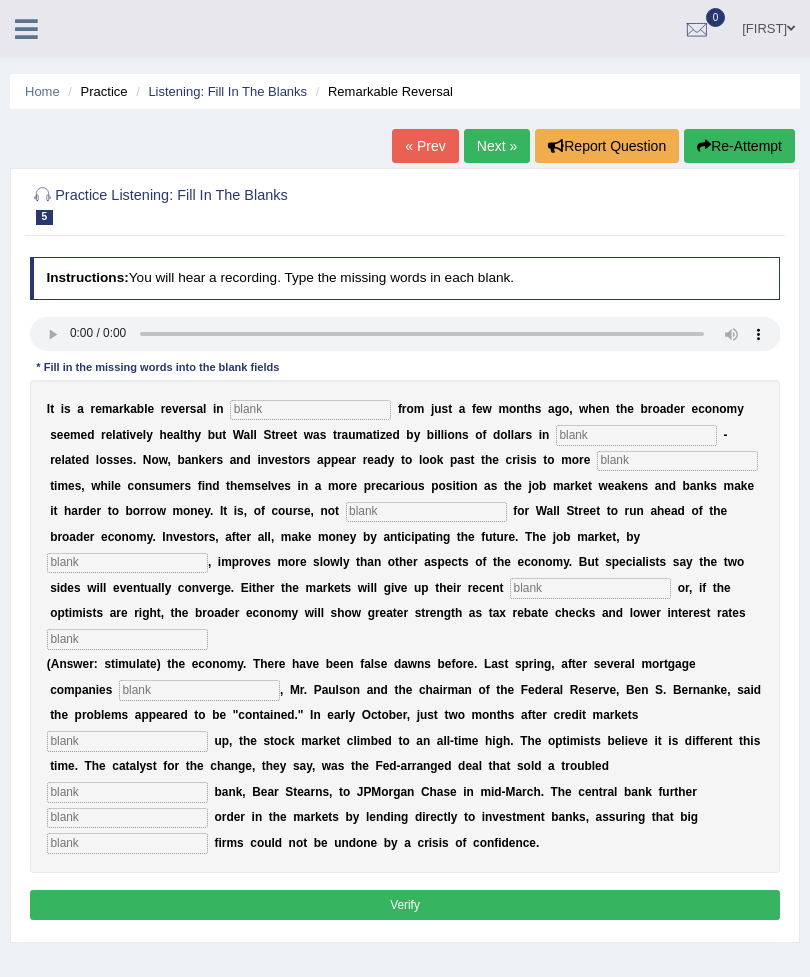 scroll, scrollTop: 0, scrollLeft: 0, axis: both 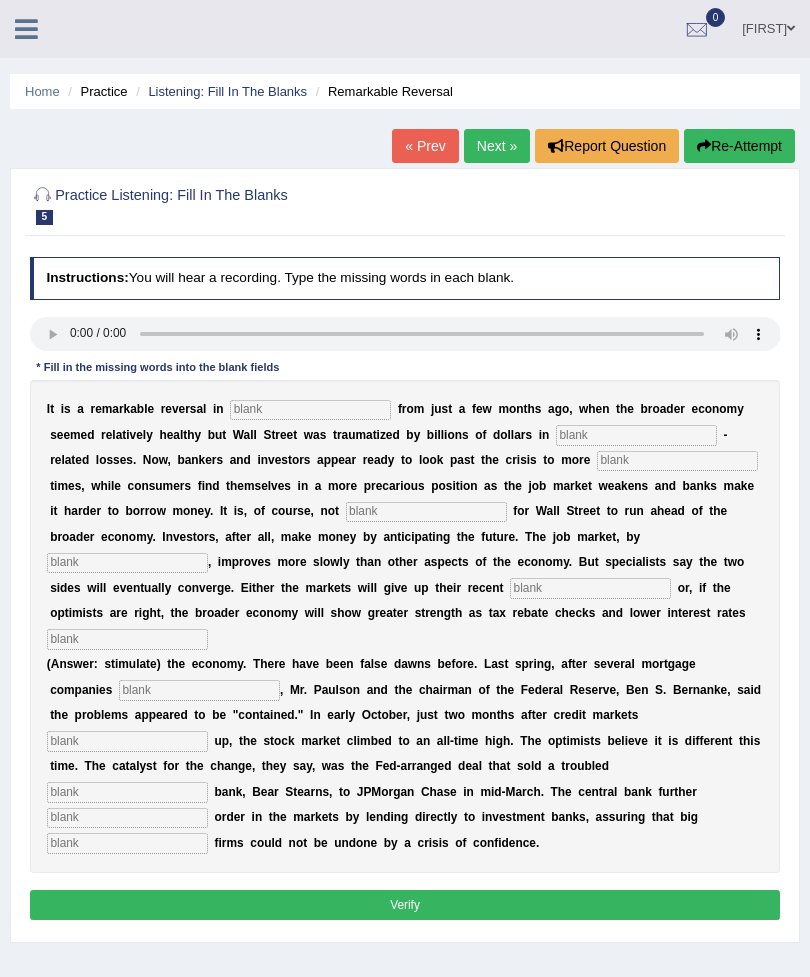 click at bounding box center [310, 410] 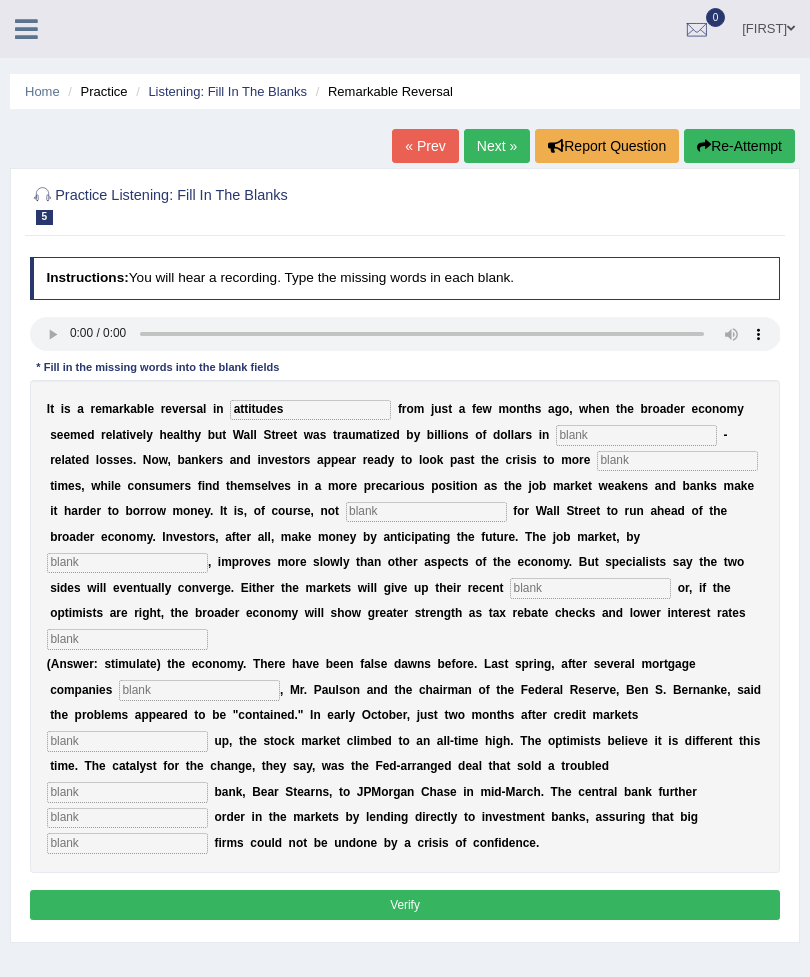 type on "attitudes" 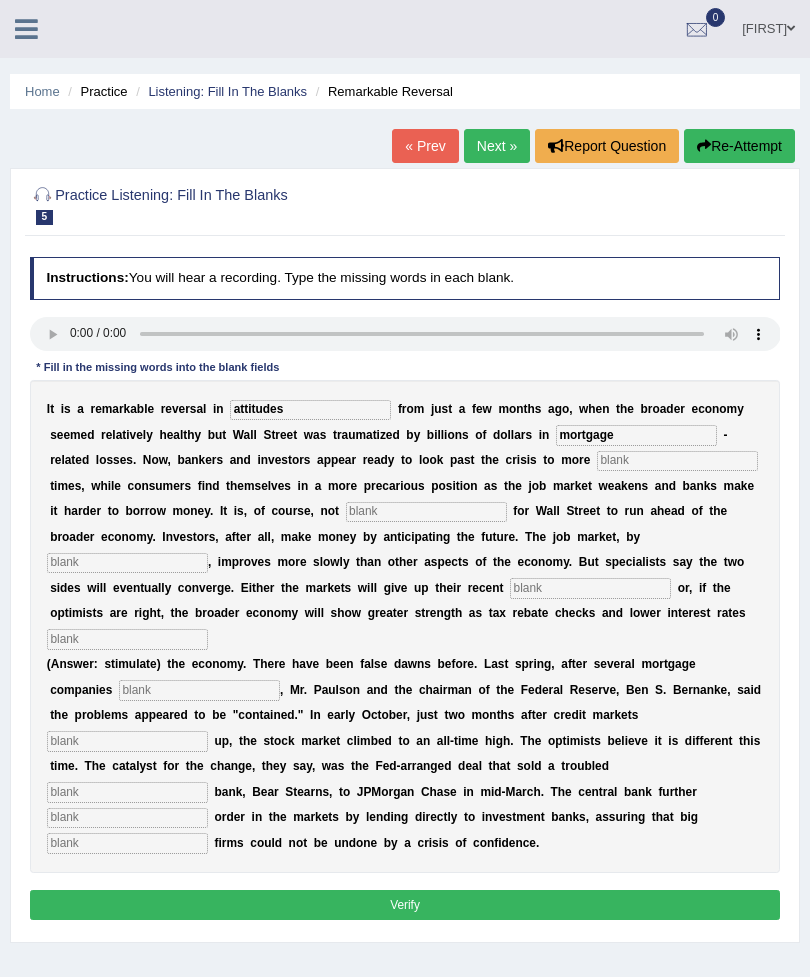 type on "mortgage" 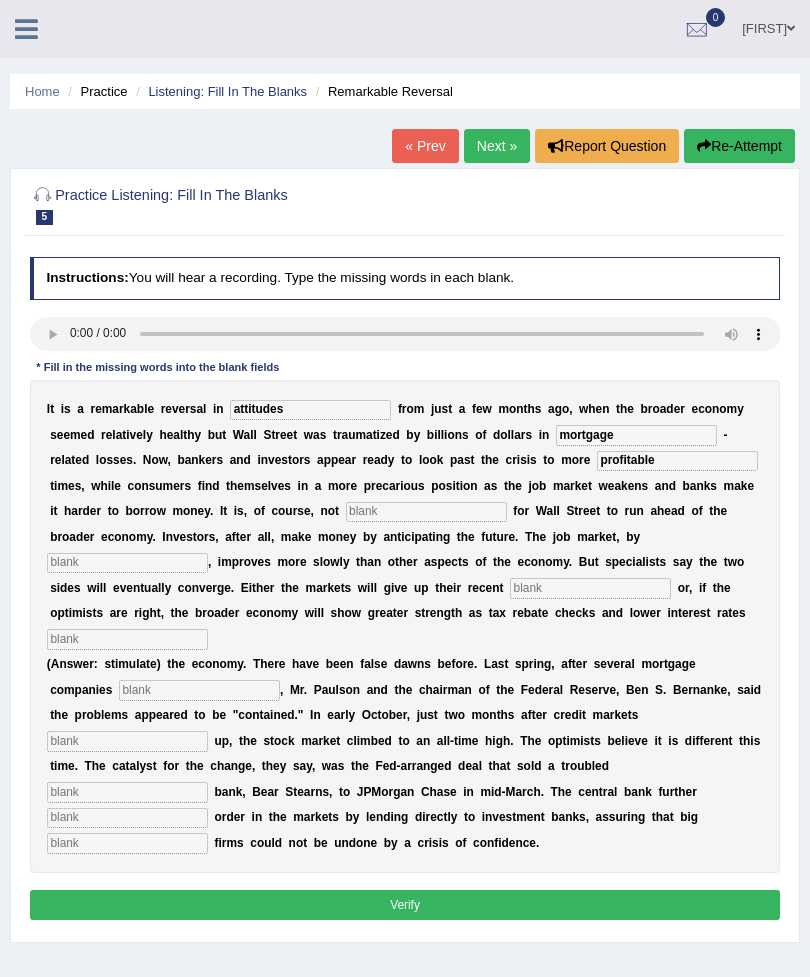 type on "profitable" 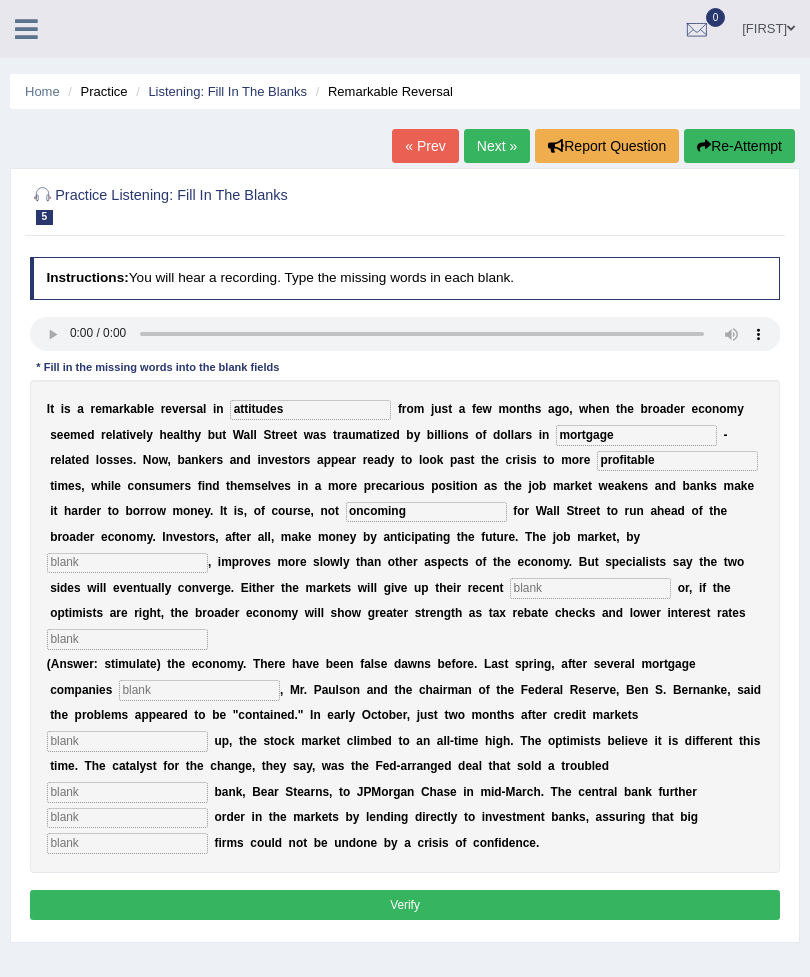 type on "oncoming" 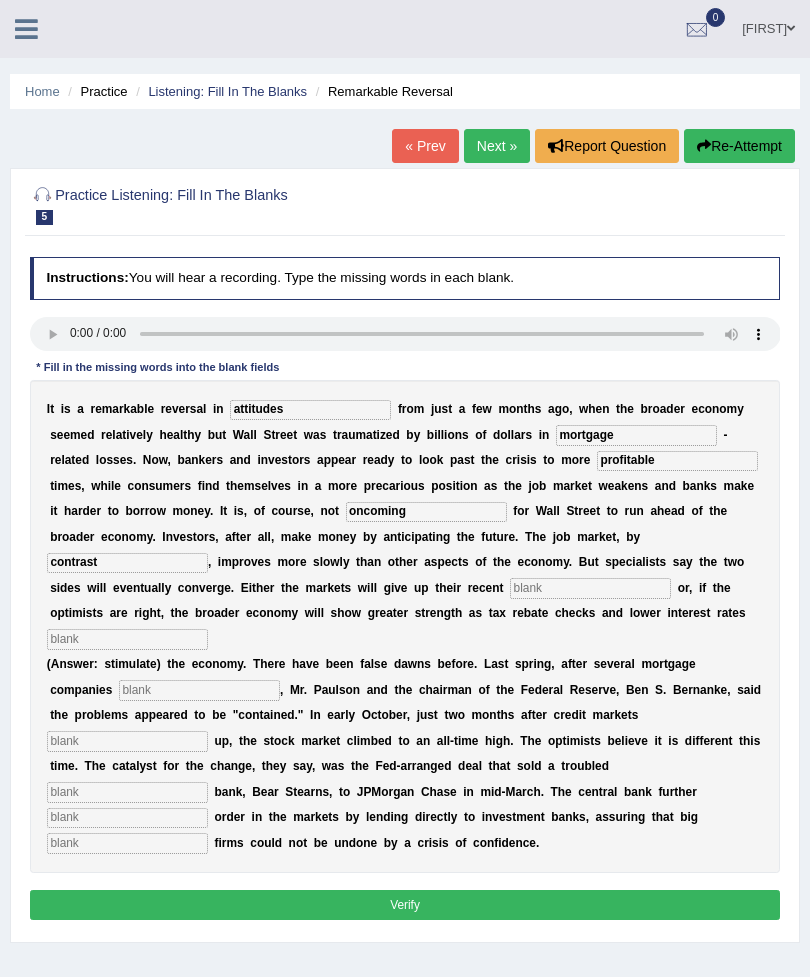 type on "contrast" 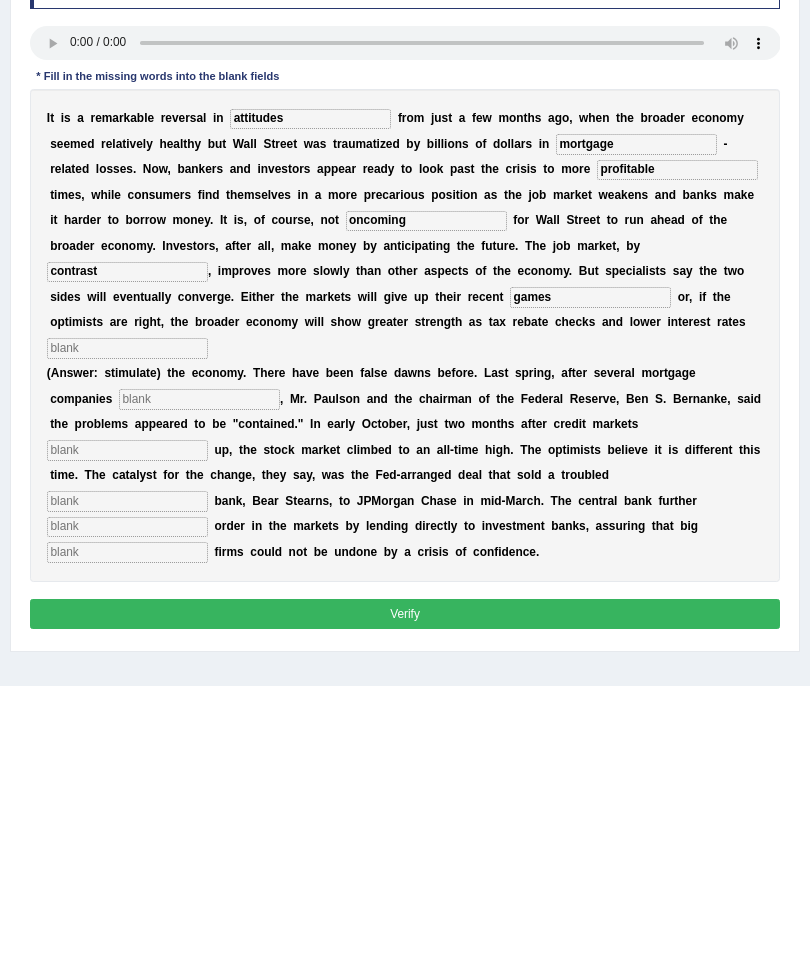type on "games" 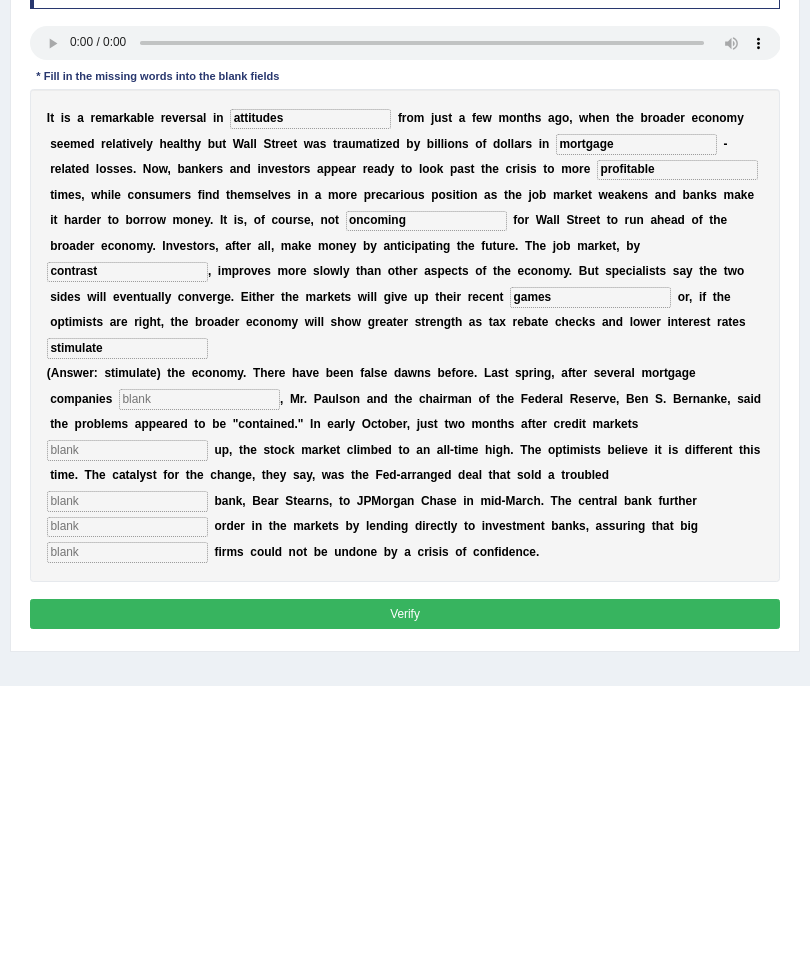 type on "stimulate" 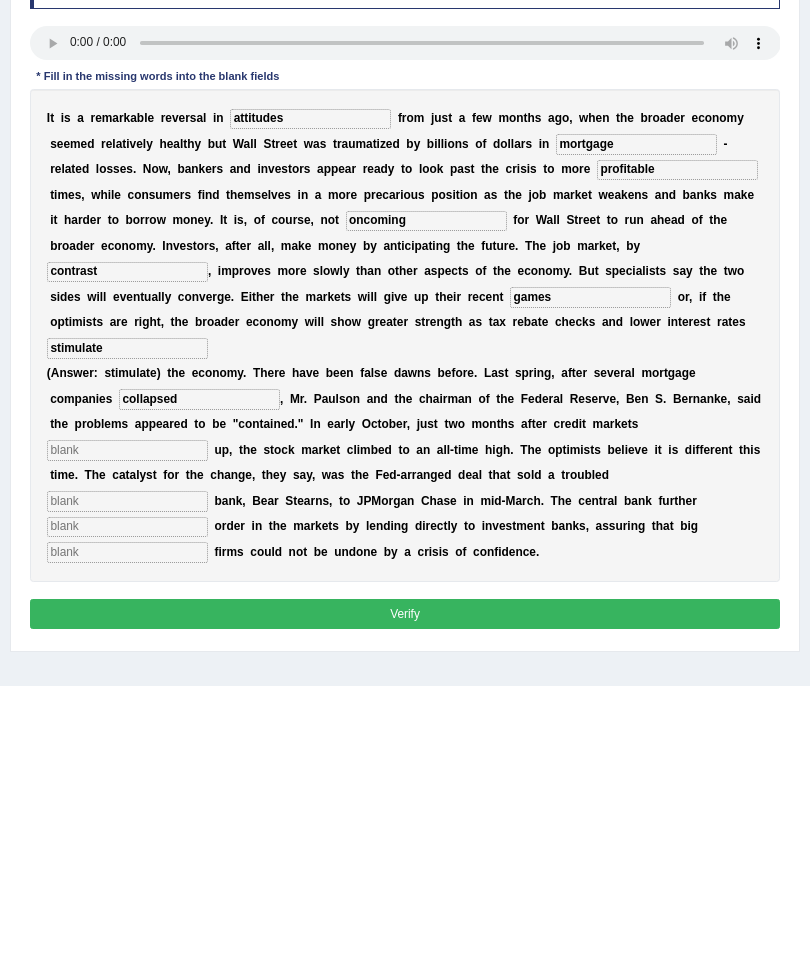 type on "collapsed" 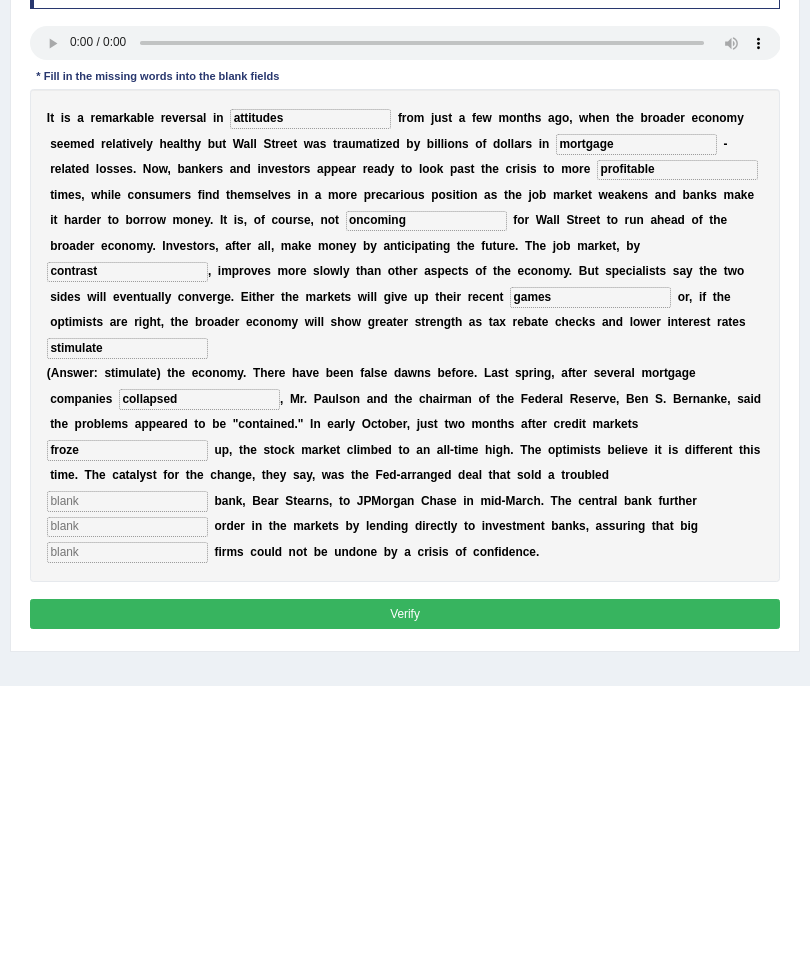 type on "froze" 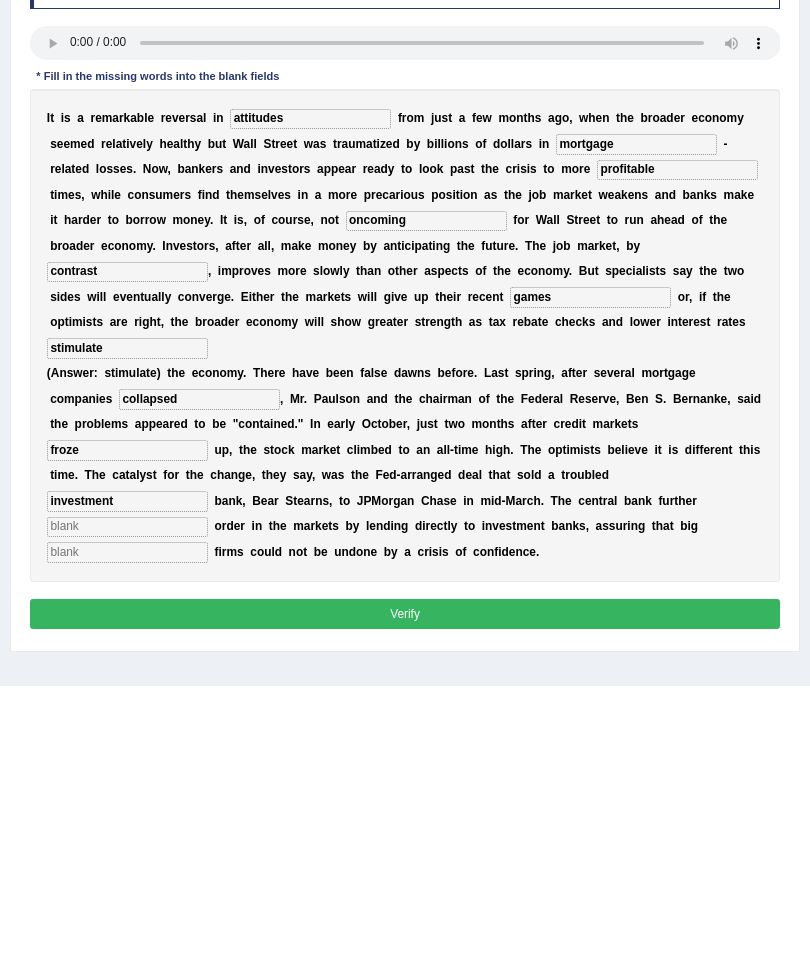 type on "investment" 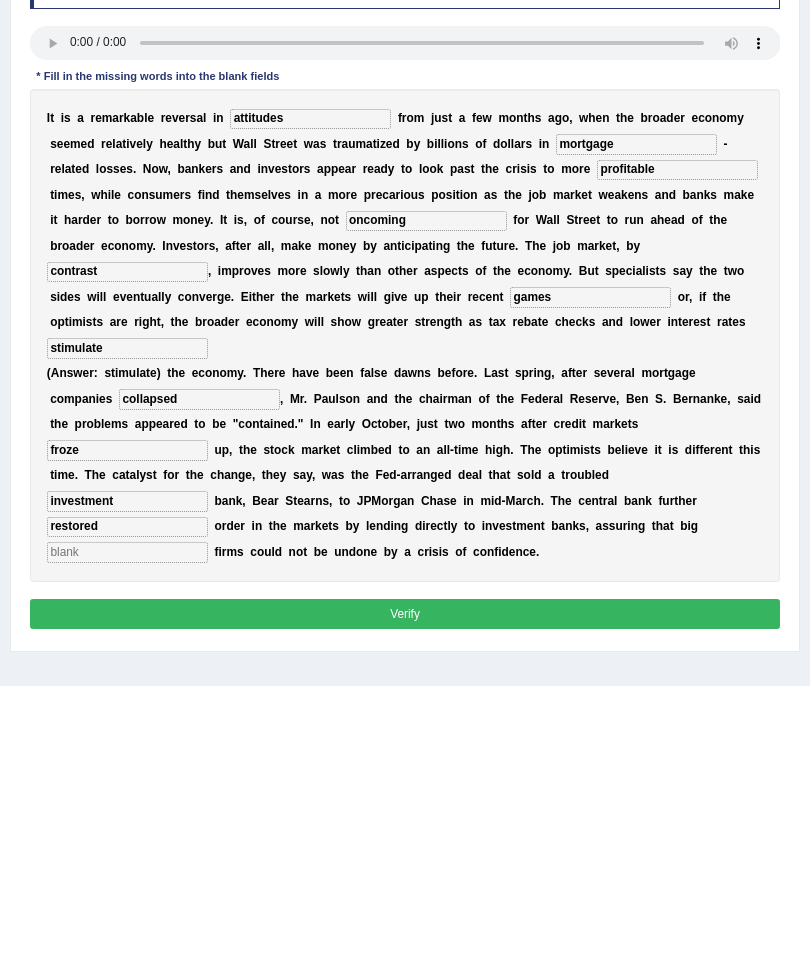 type on "restored" 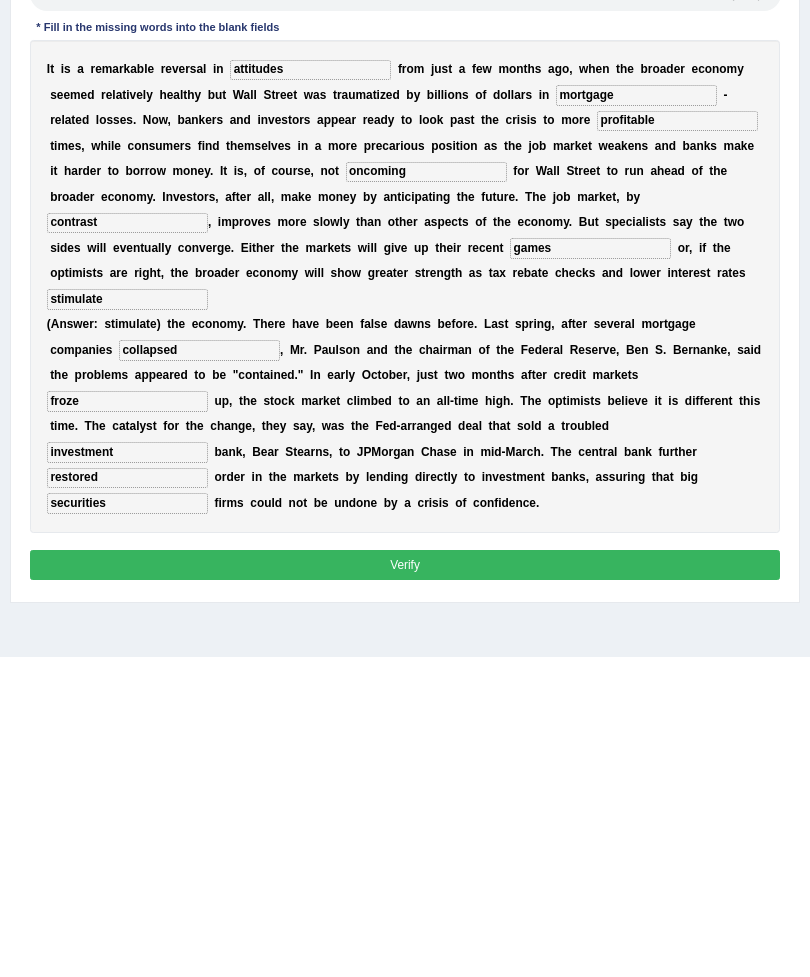 scroll, scrollTop: 92, scrollLeft: 0, axis: vertical 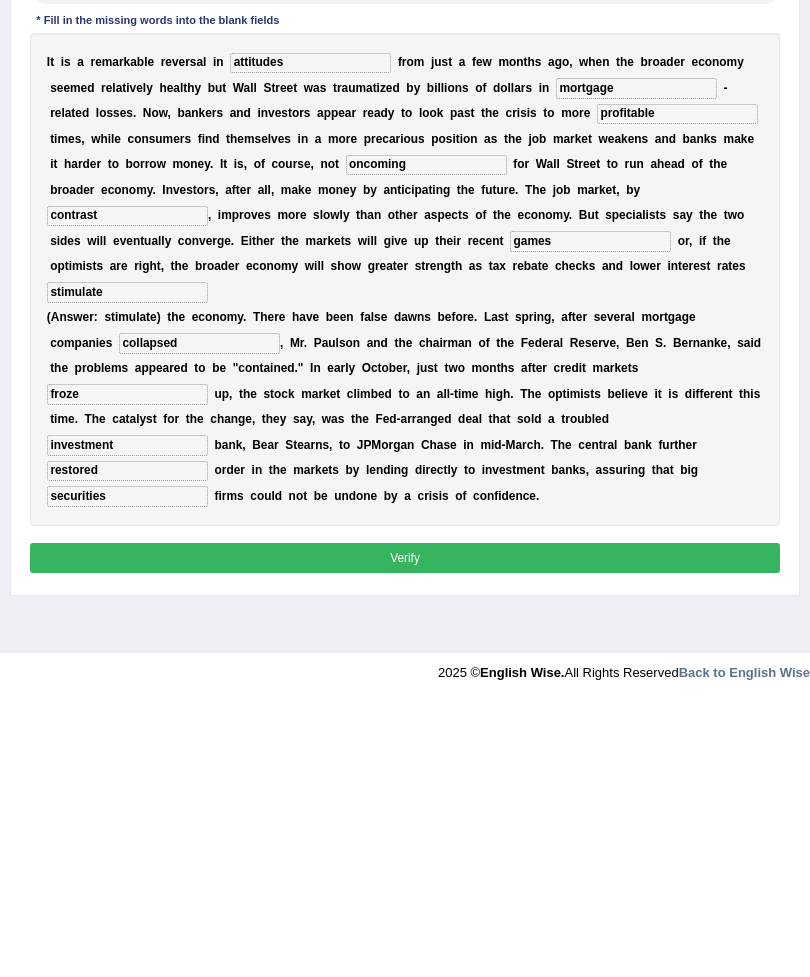 type on "securities" 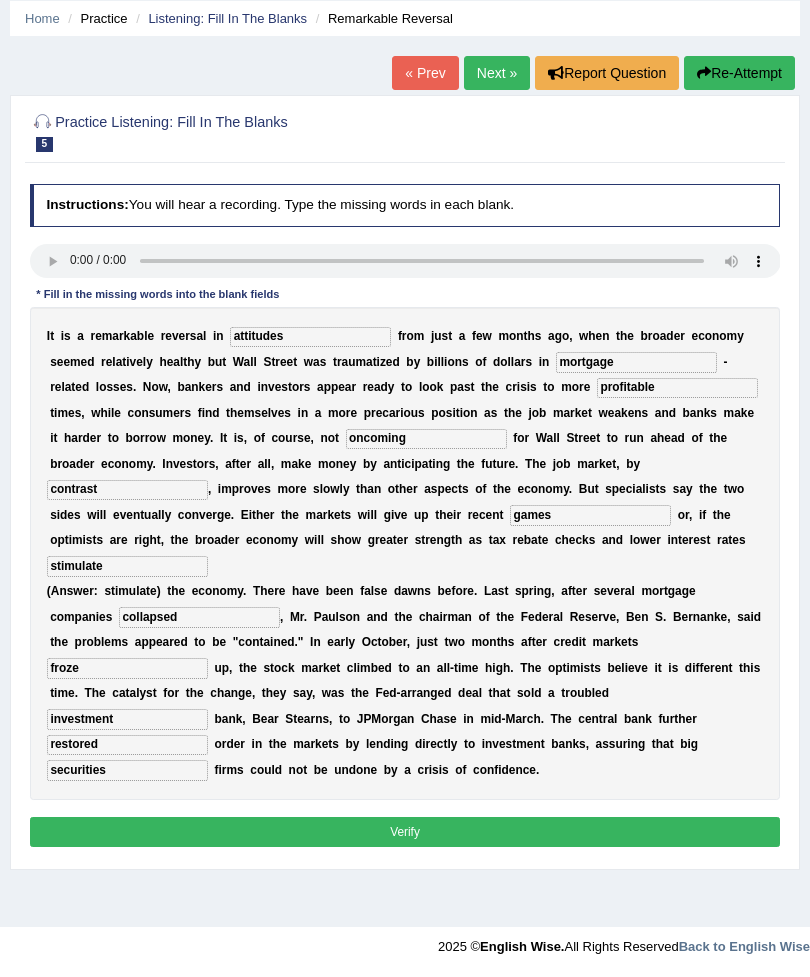 scroll, scrollTop: 73, scrollLeft: 0, axis: vertical 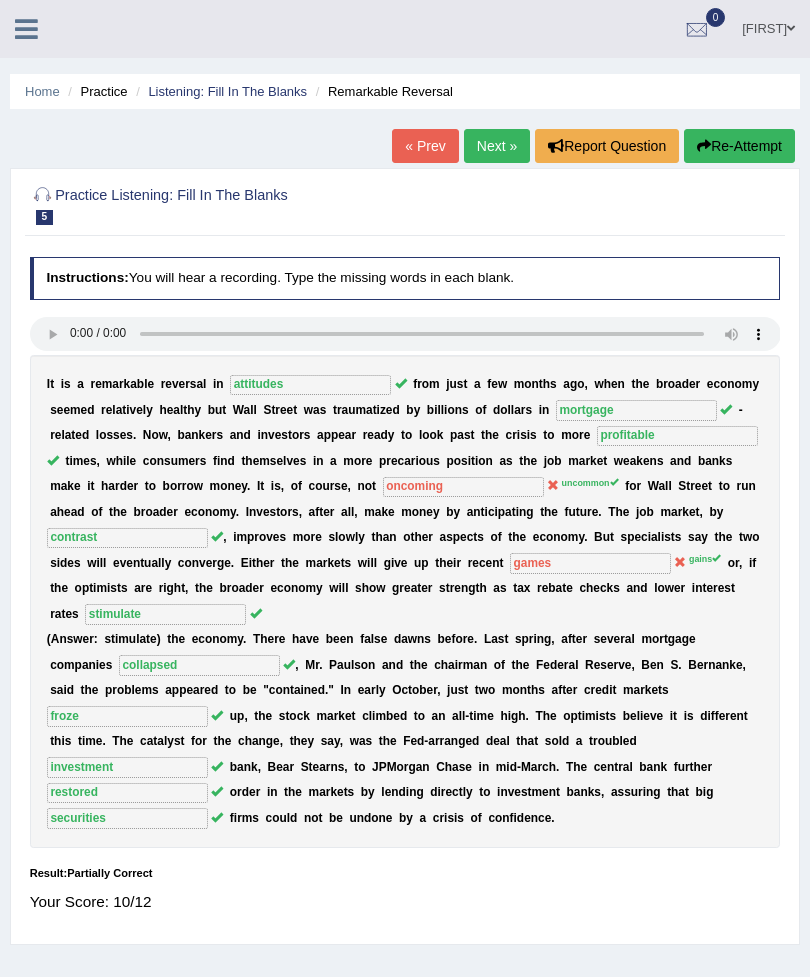 click on "Home" at bounding box center (42, 91) 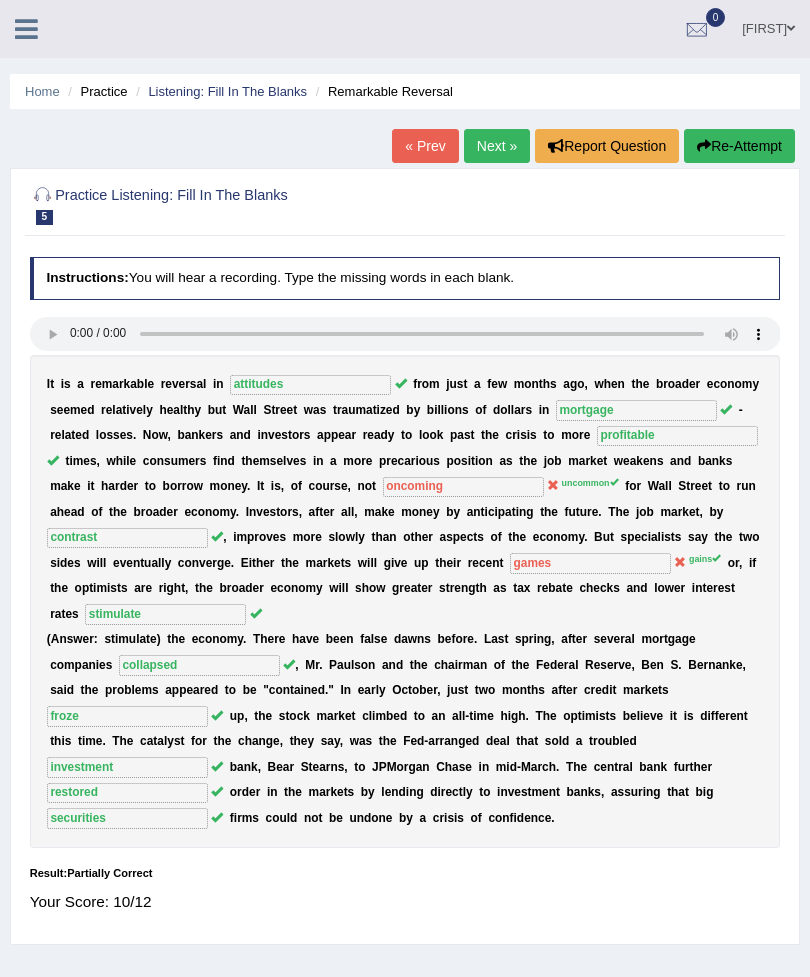 click at bounding box center [26, 27] 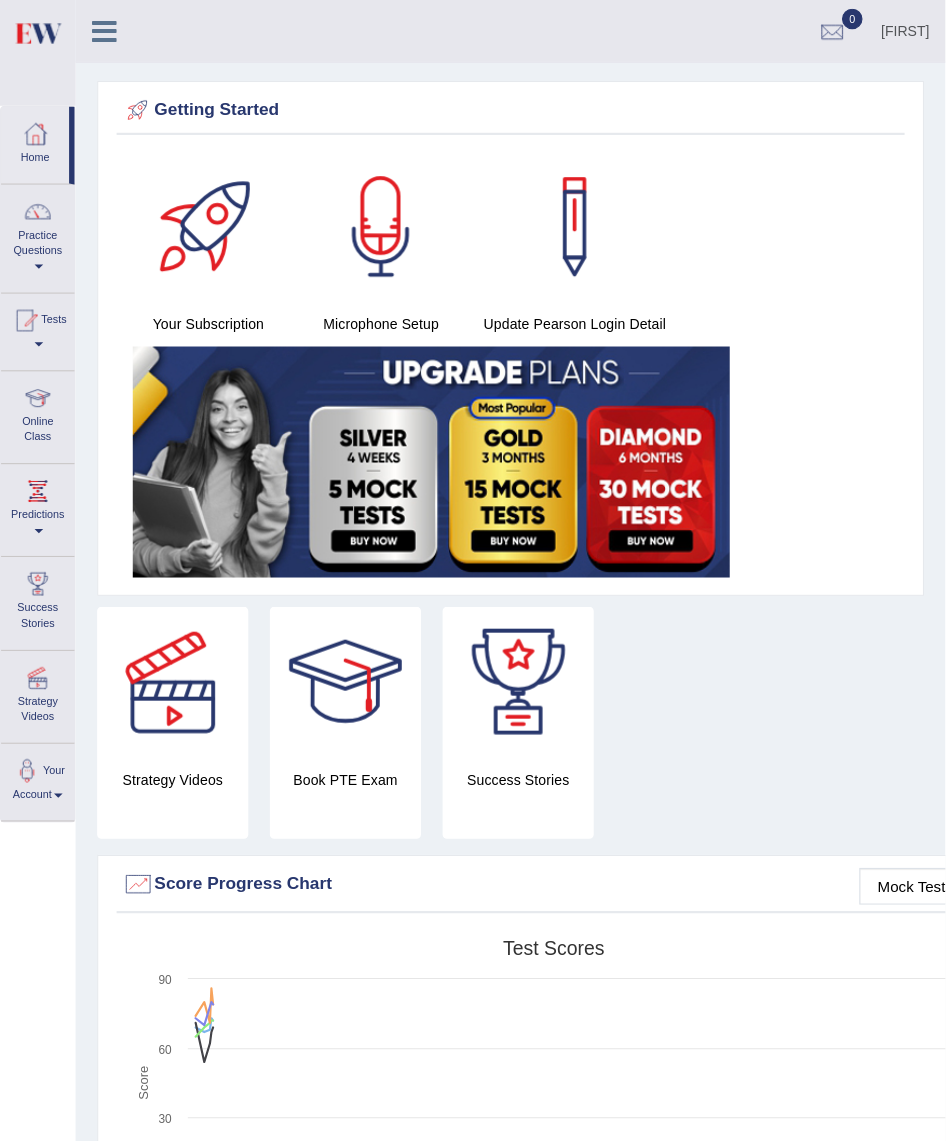 scroll, scrollTop: 18, scrollLeft: 0, axis: vertical 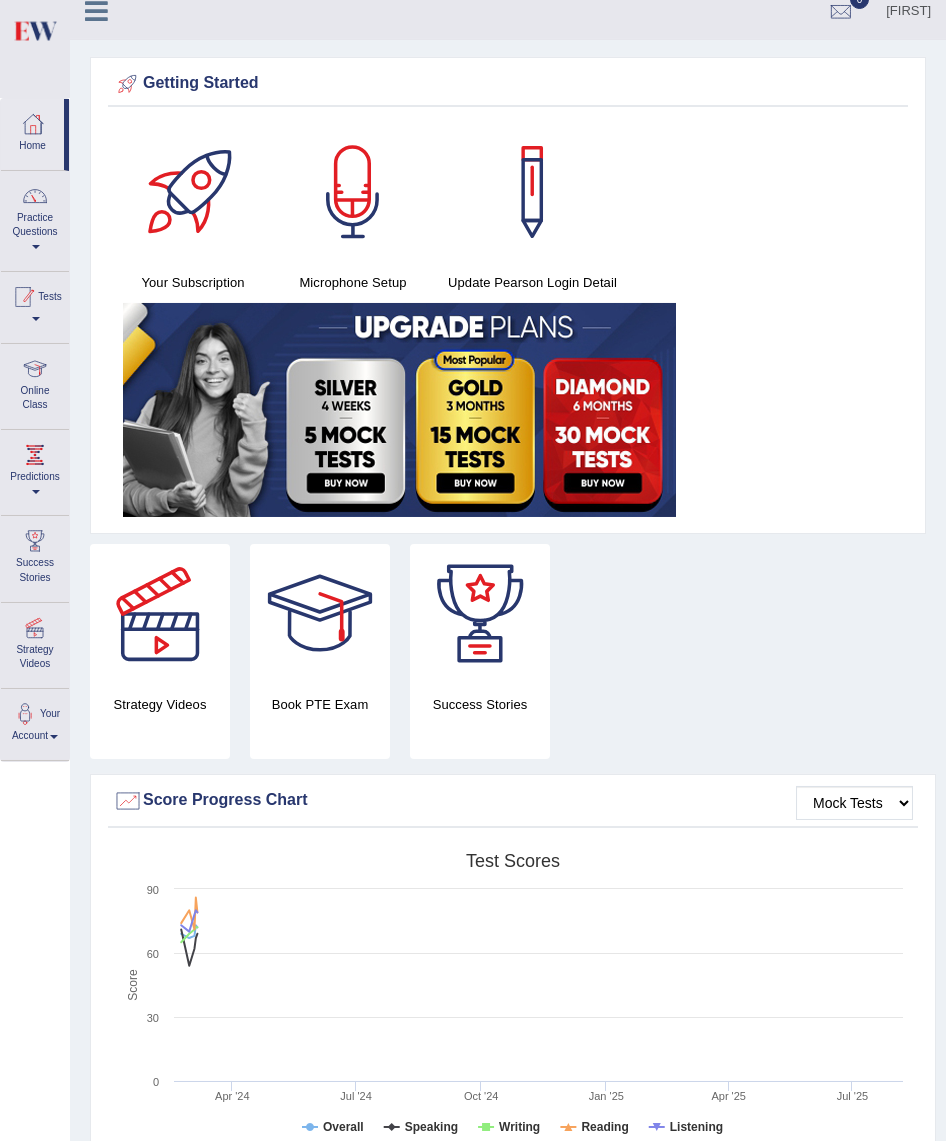 click on "Tests" at bounding box center [35, 304] 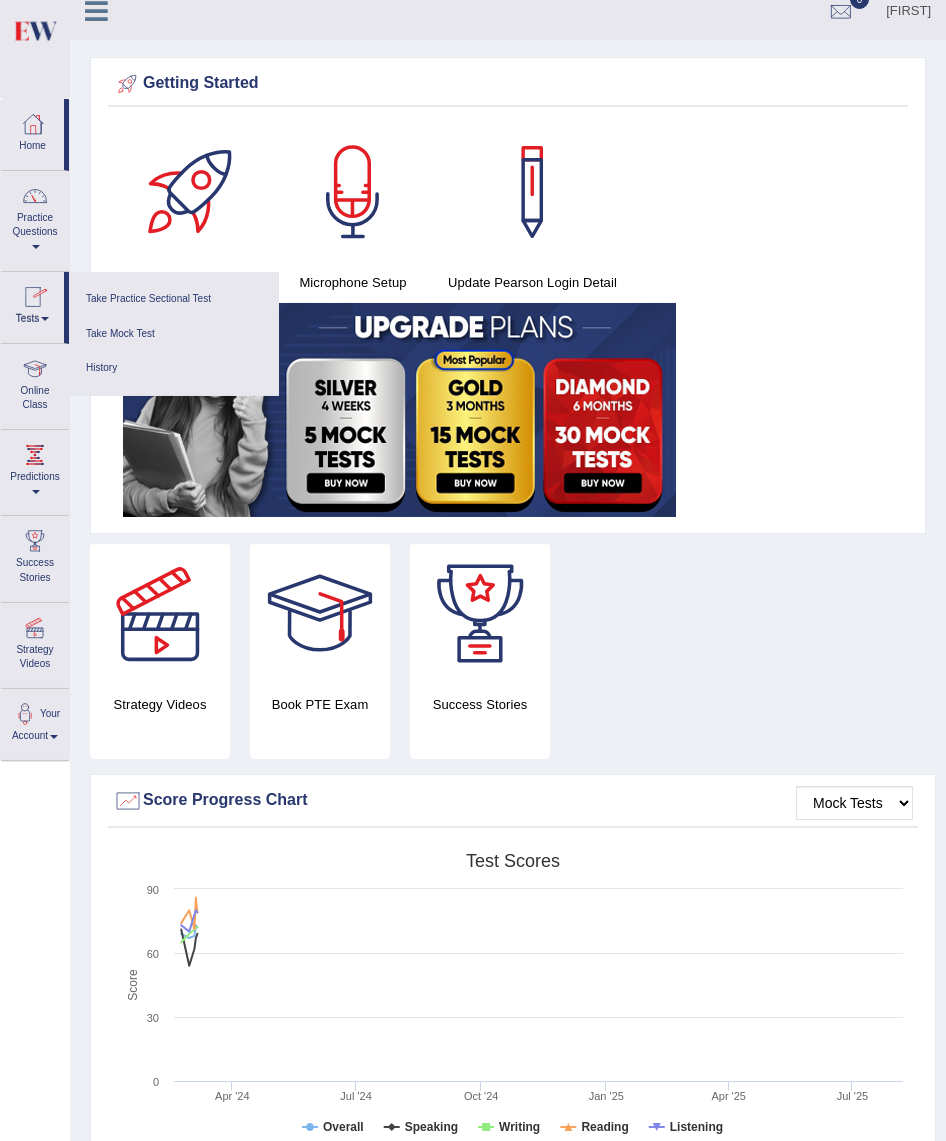 click at bounding box center [473, 570] 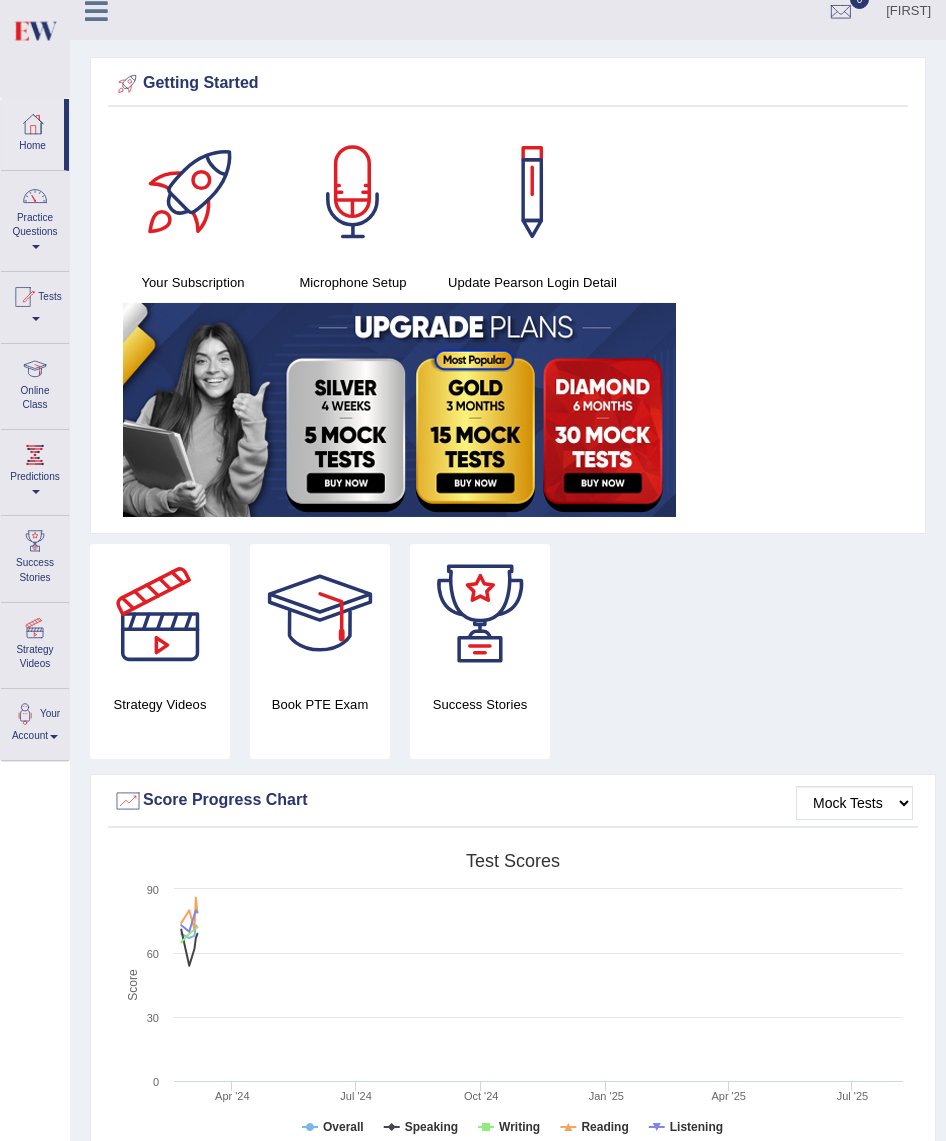 click on "Online Class" at bounding box center [35, 383] 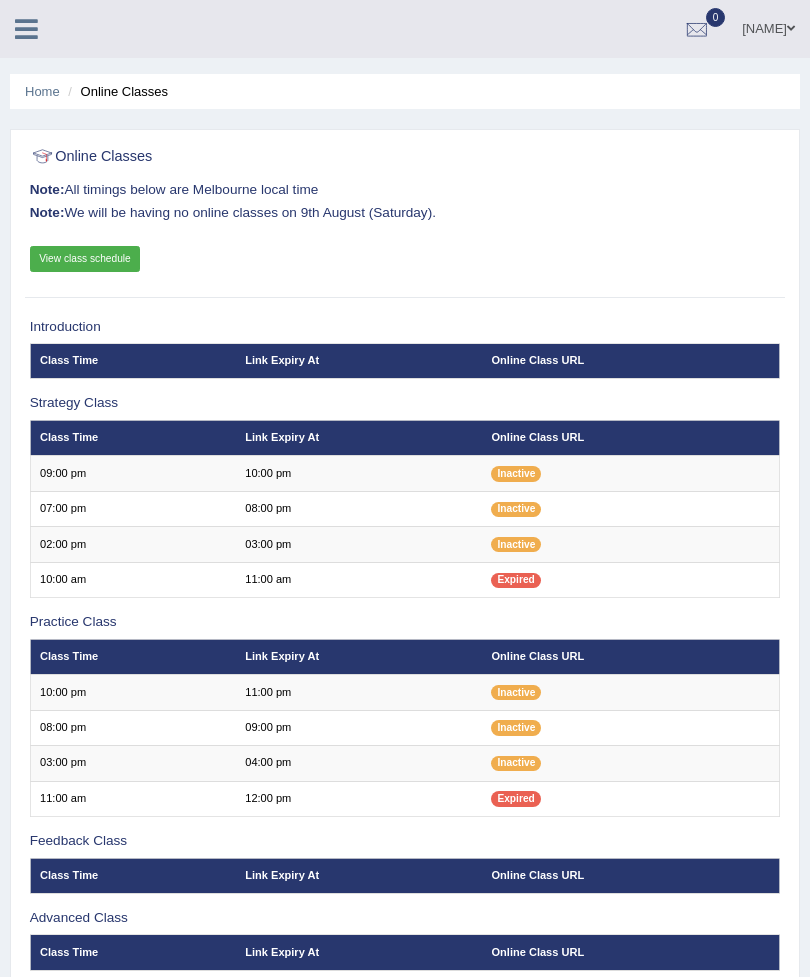 scroll, scrollTop: 0, scrollLeft: 0, axis: both 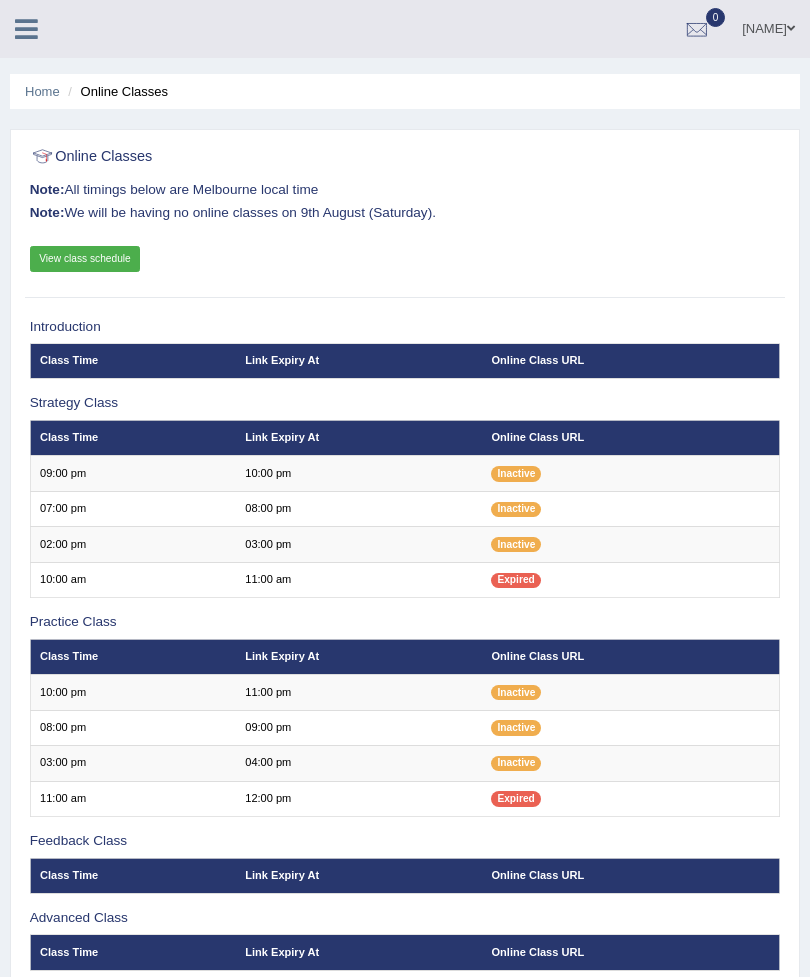 click on "Inactive" at bounding box center [516, 544] 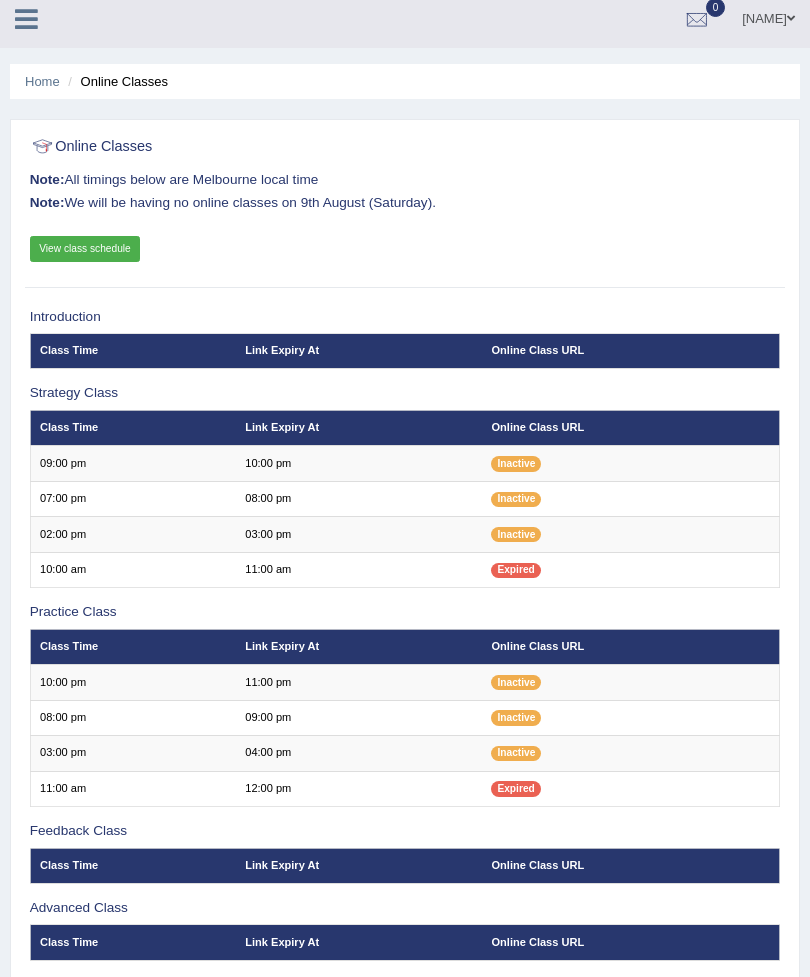 scroll, scrollTop: 0, scrollLeft: 0, axis: both 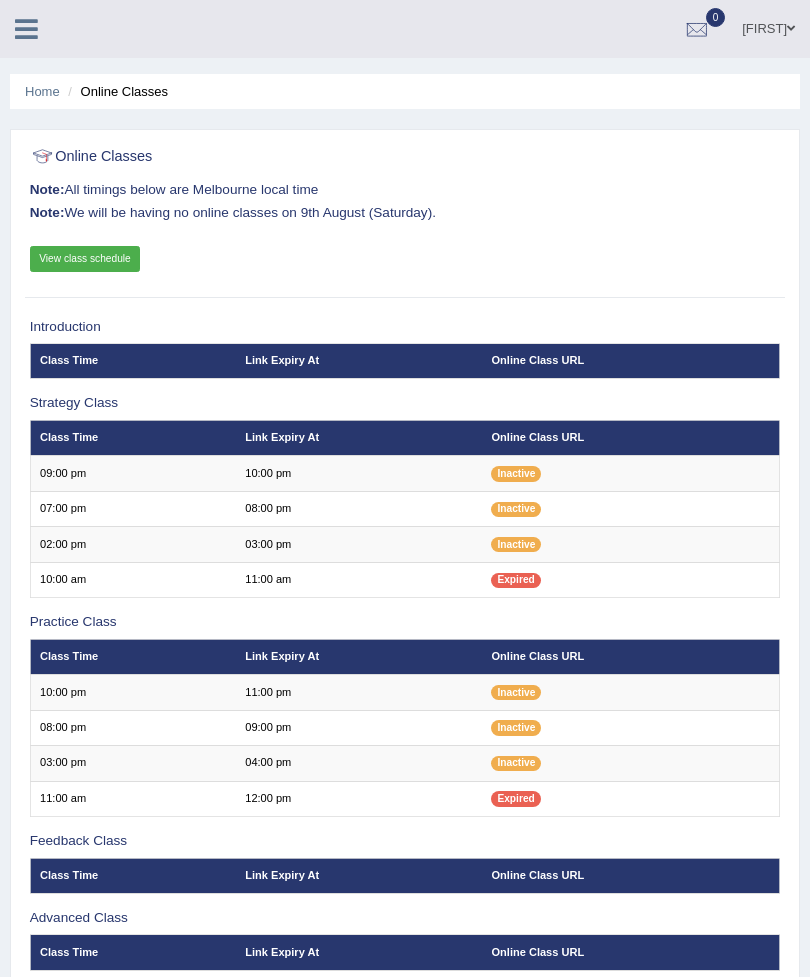 click on "Inactive" at bounding box center (516, 544) 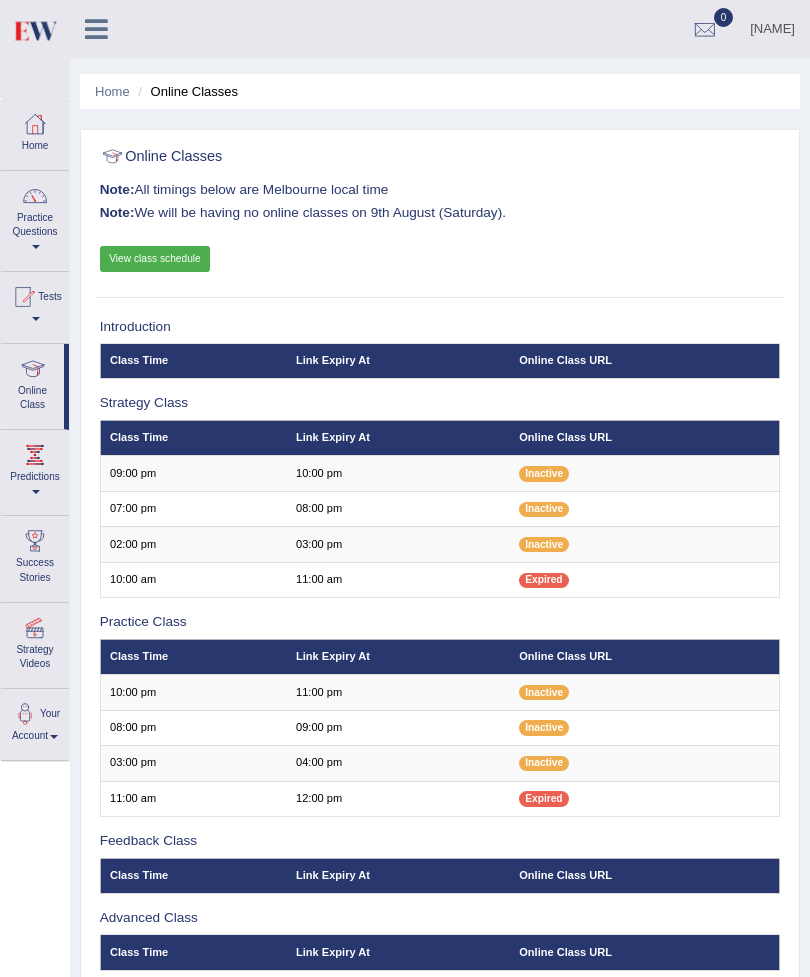 click on "Practice Questions" 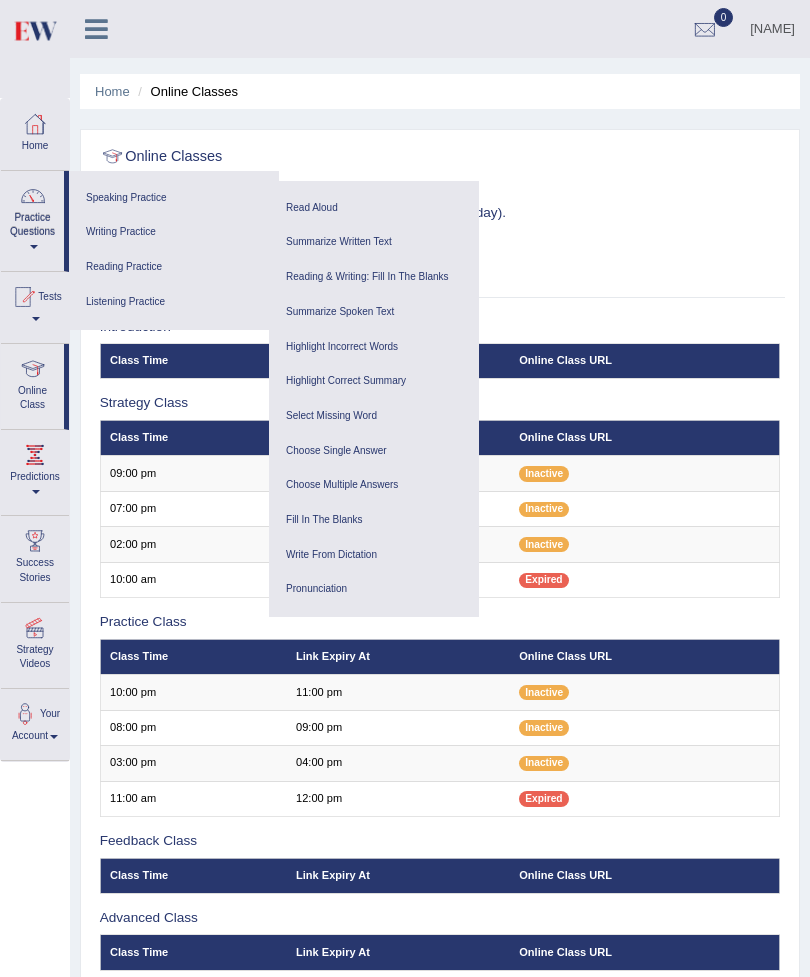 click on "Speaking Practice" 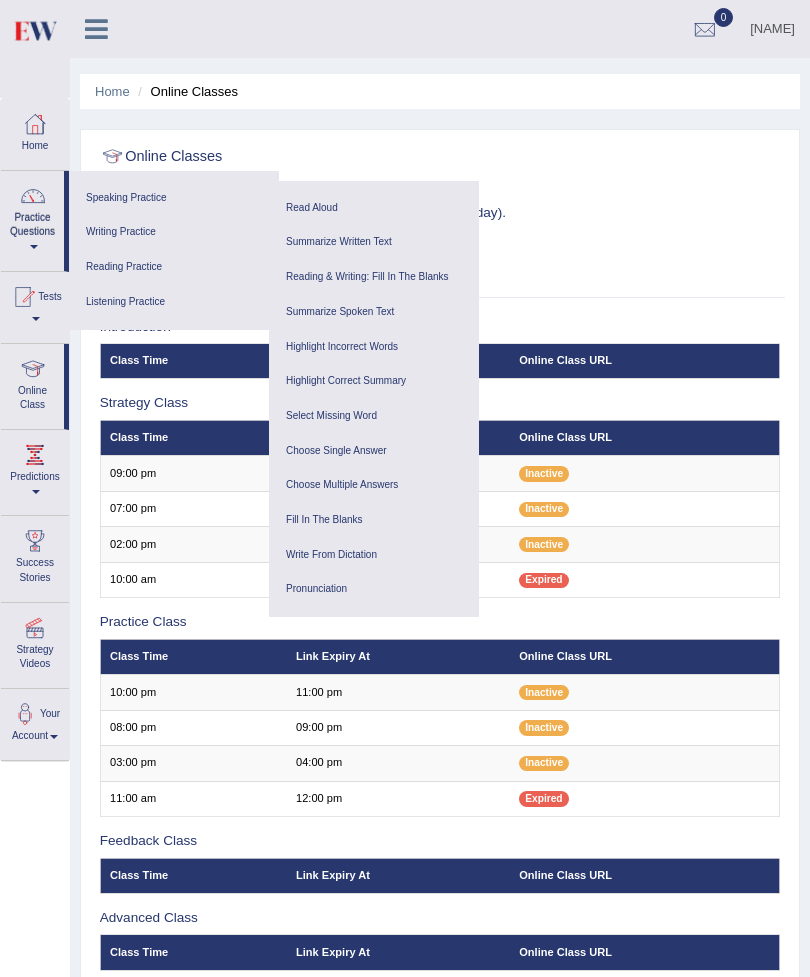 click on "Speaking Practice" 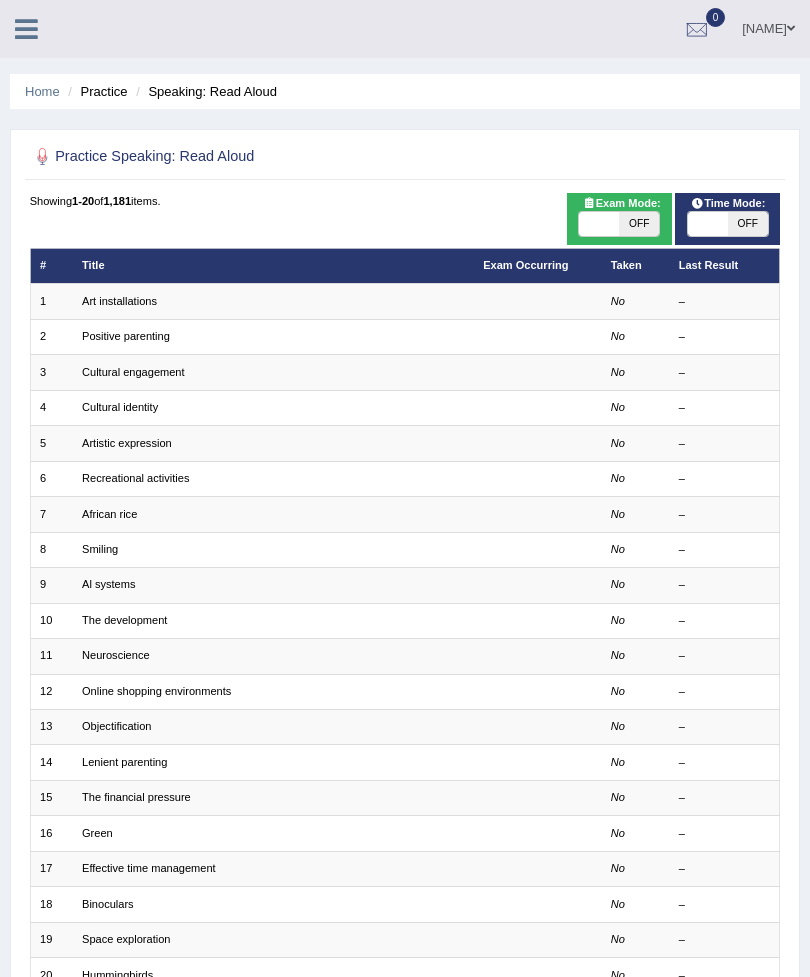 scroll, scrollTop: 0, scrollLeft: 0, axis: both 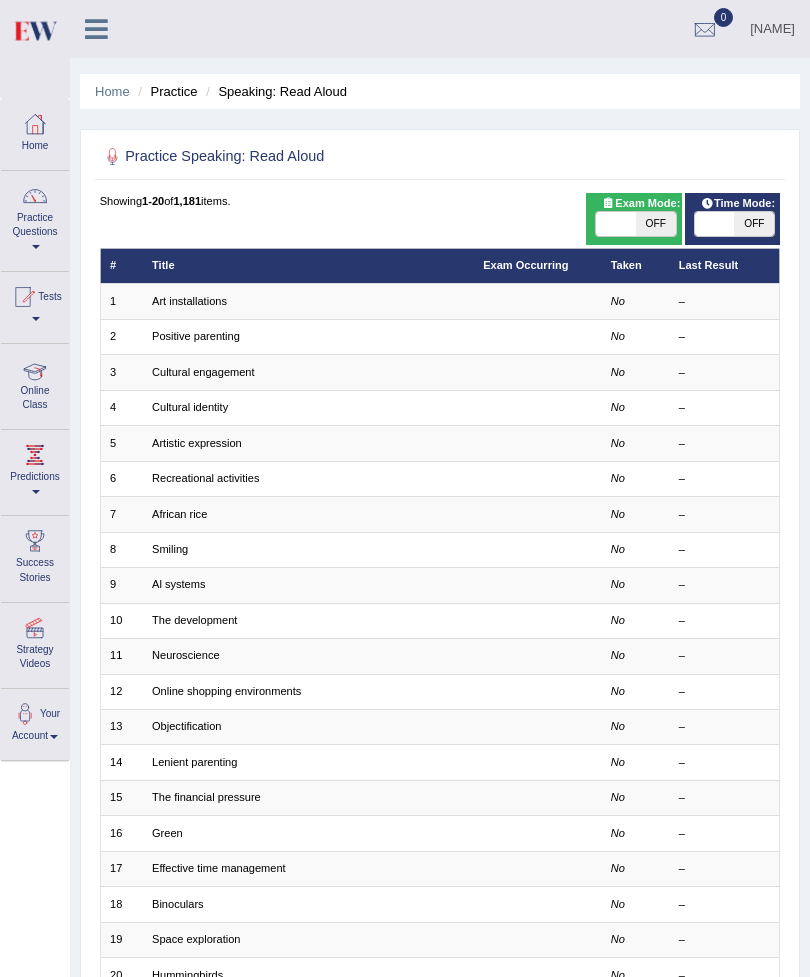click on "Online Class" at bounding box center [35, 383] 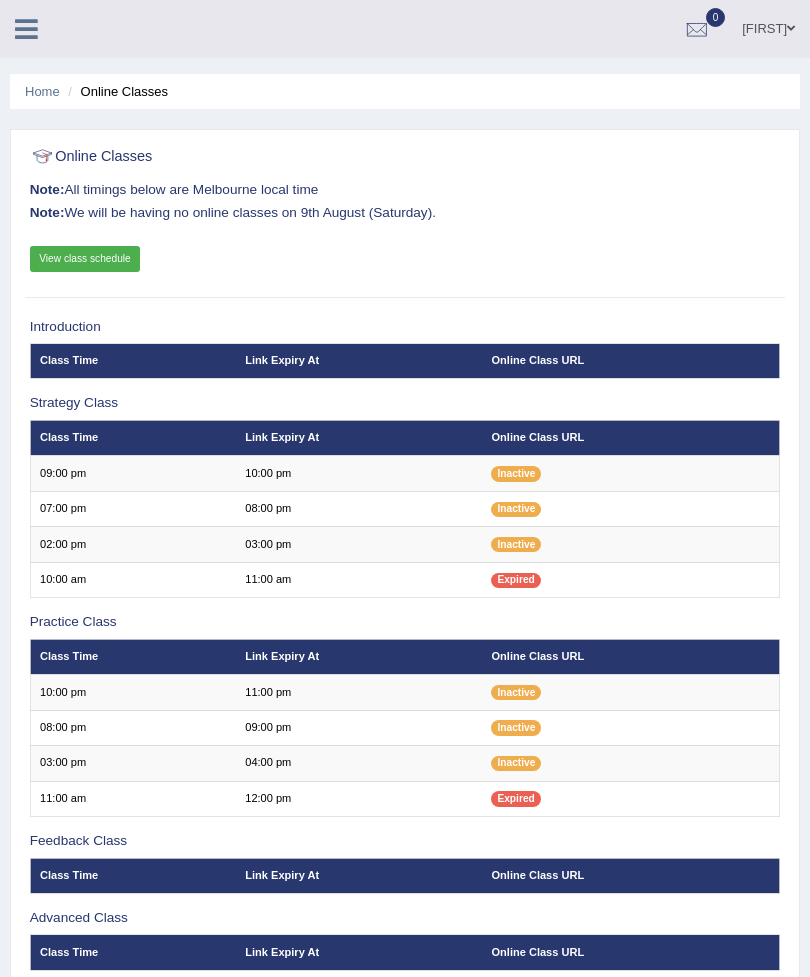 scroll, scrollTop: 0, scrollLeft: 0, axis: both 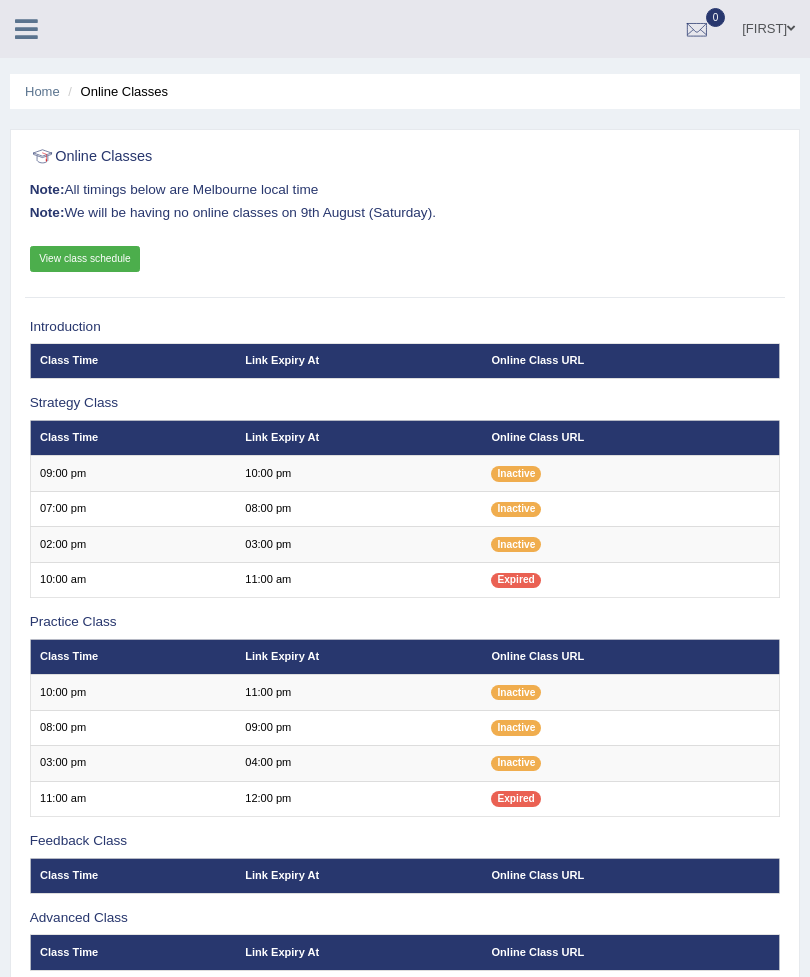 click at bounding box center [26, 29] 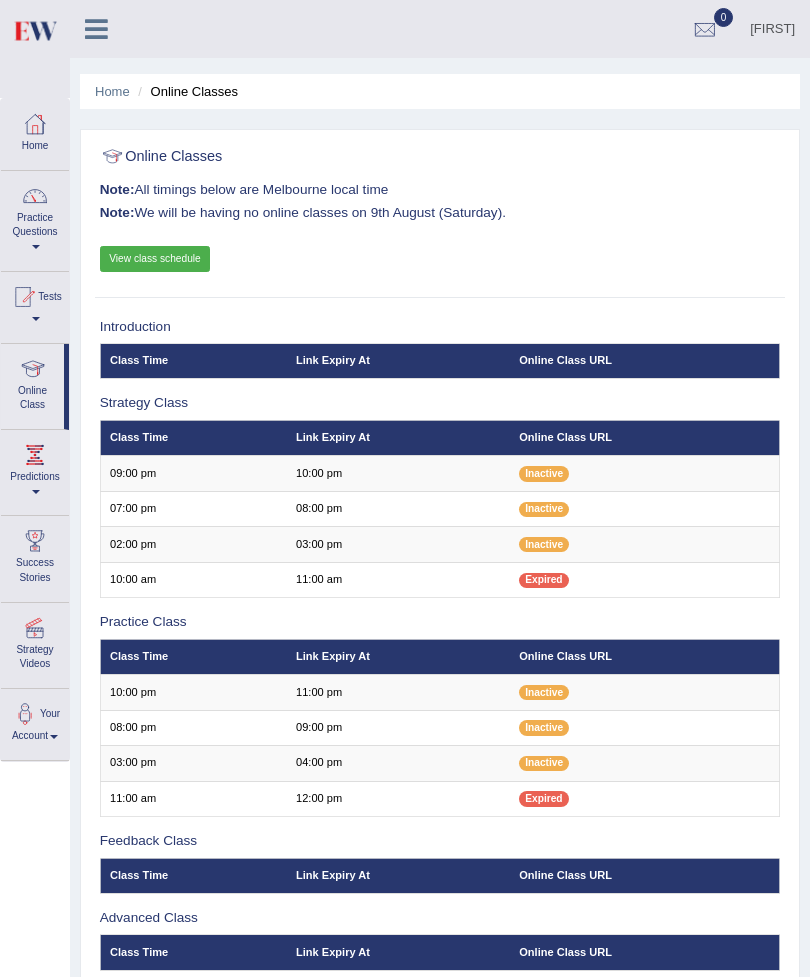 click on "Home" at bounding box center [35, 131] 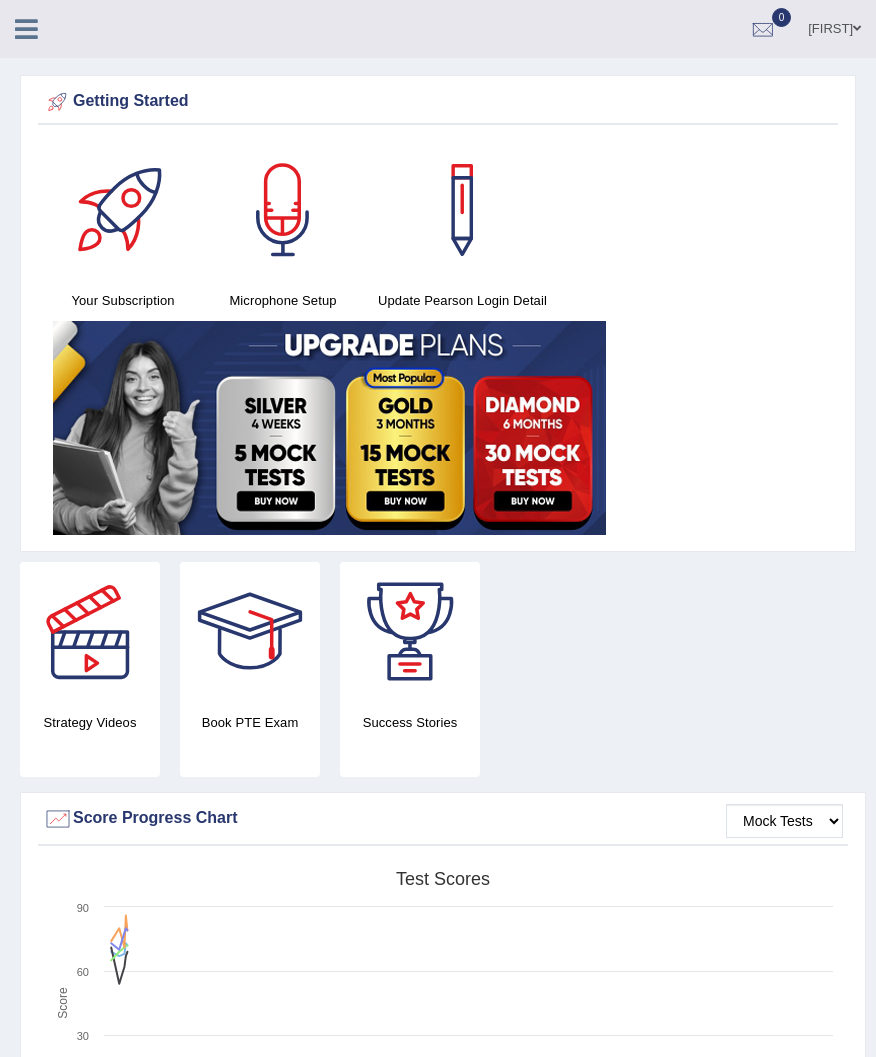 scroll, scrollTop: 9, scrollLeft: 0, axis: vertical 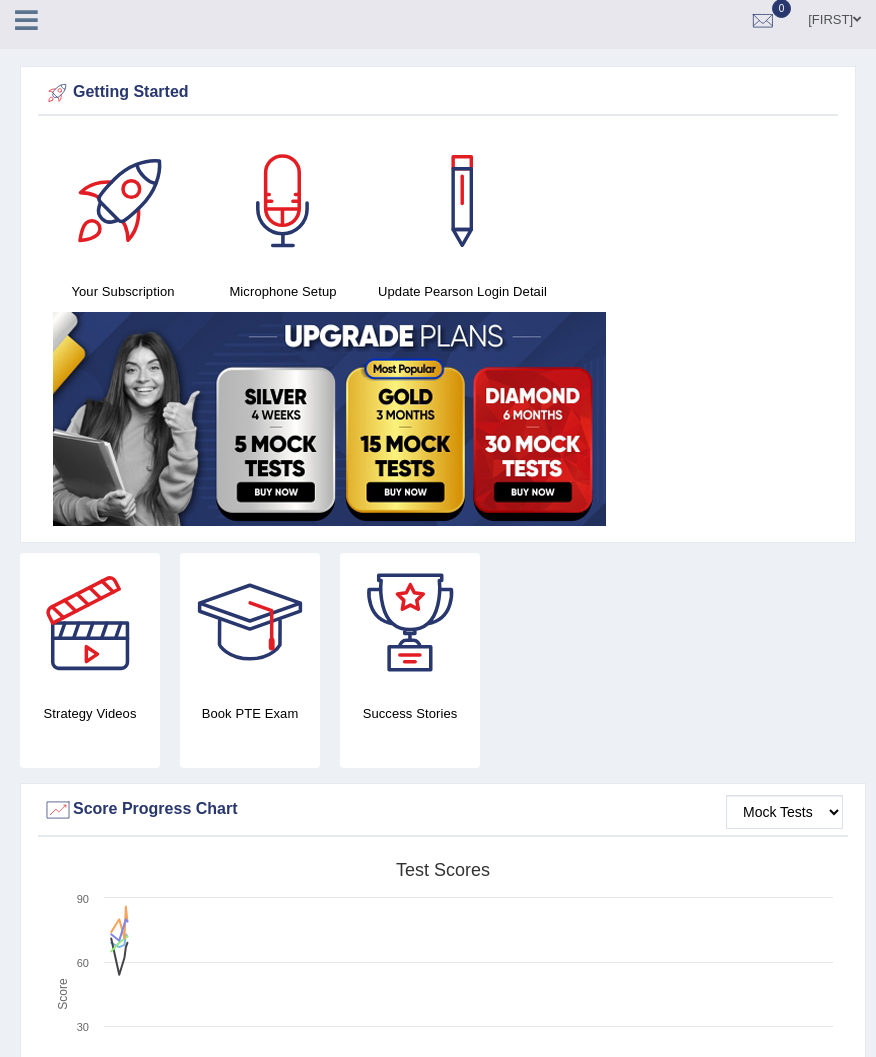 click at bounding box center [26, 20] 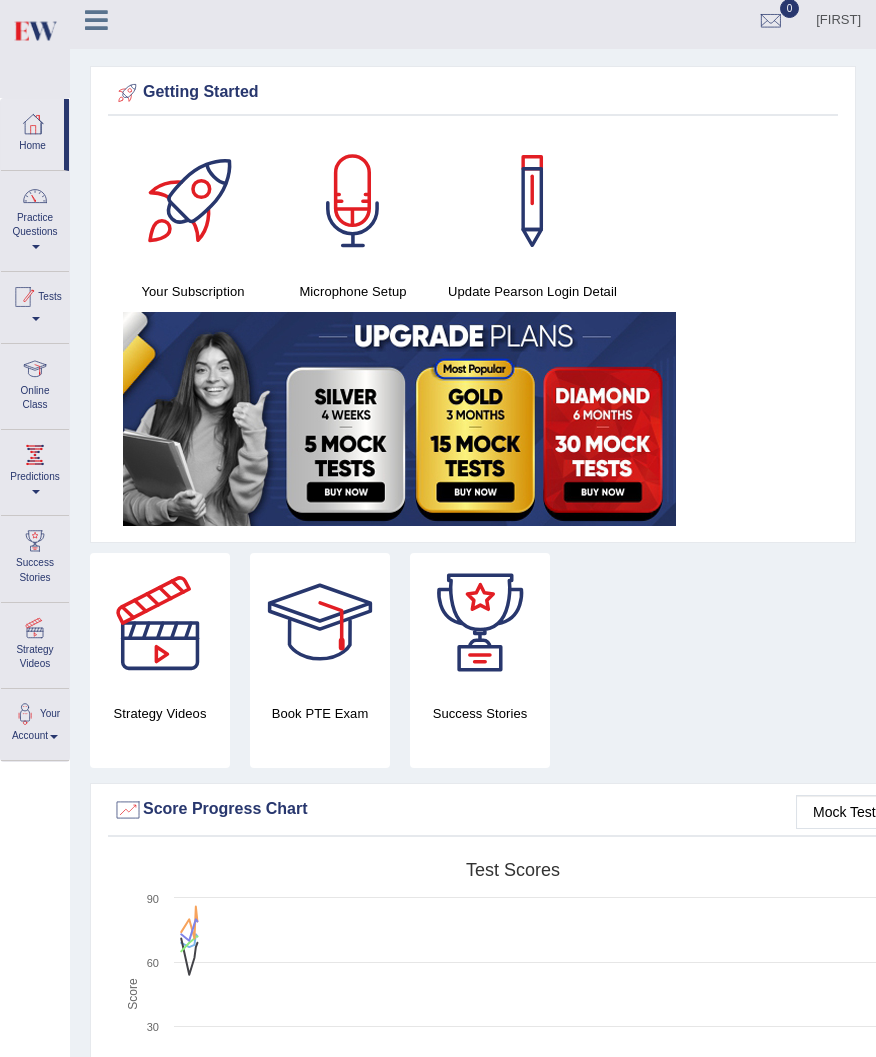click on "Tests" at bounding box center (35, 304) 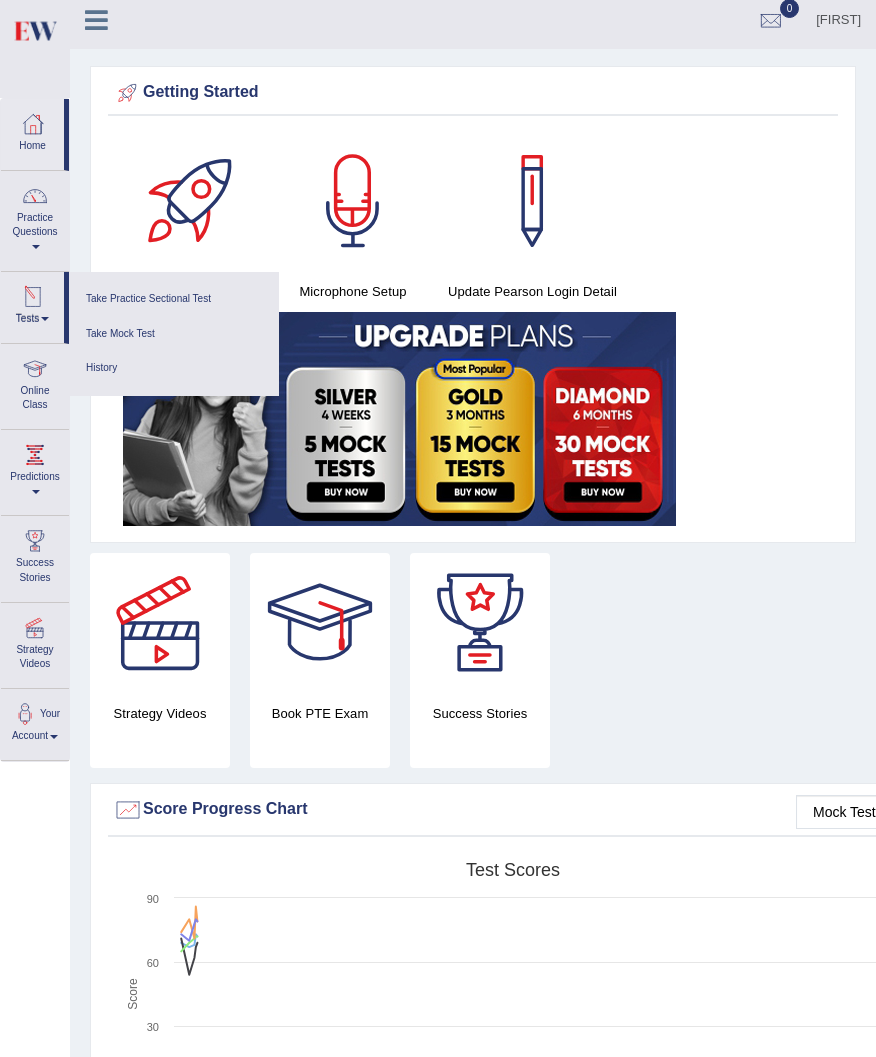 click at bounding box center [438, 528] 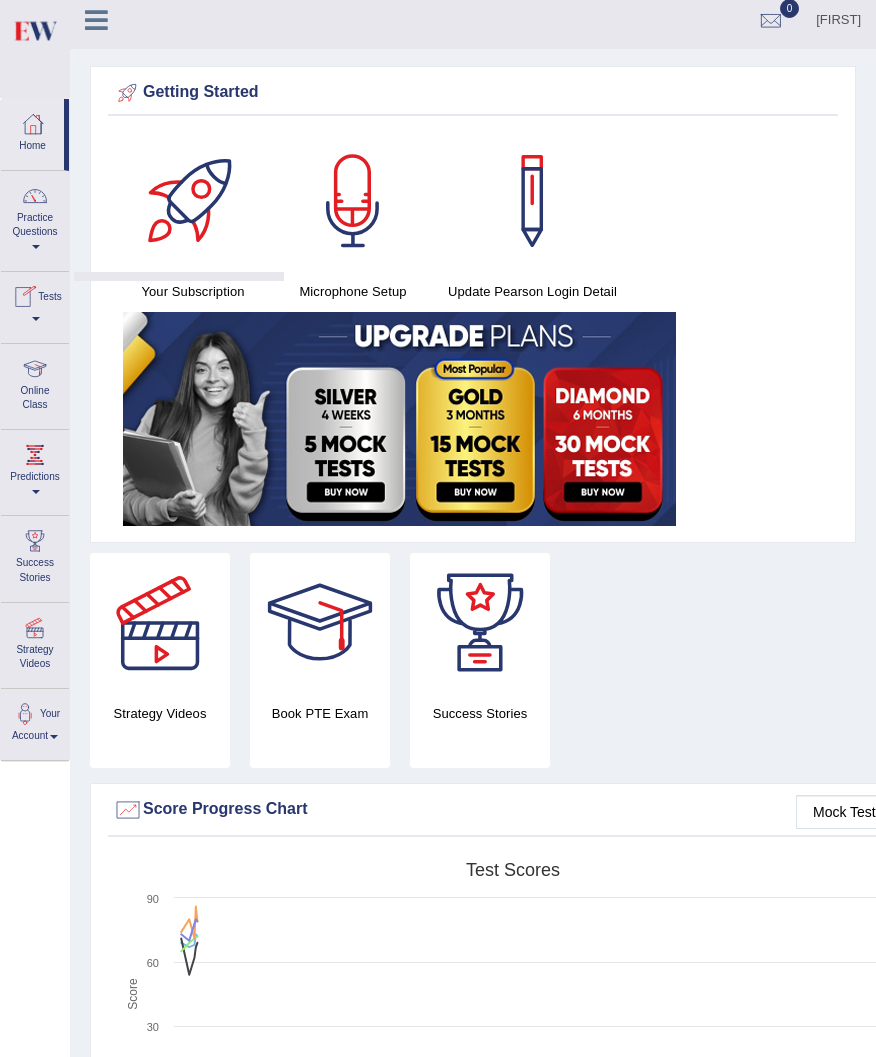 click on "Practice Questions" at bounding box center [35, 218] 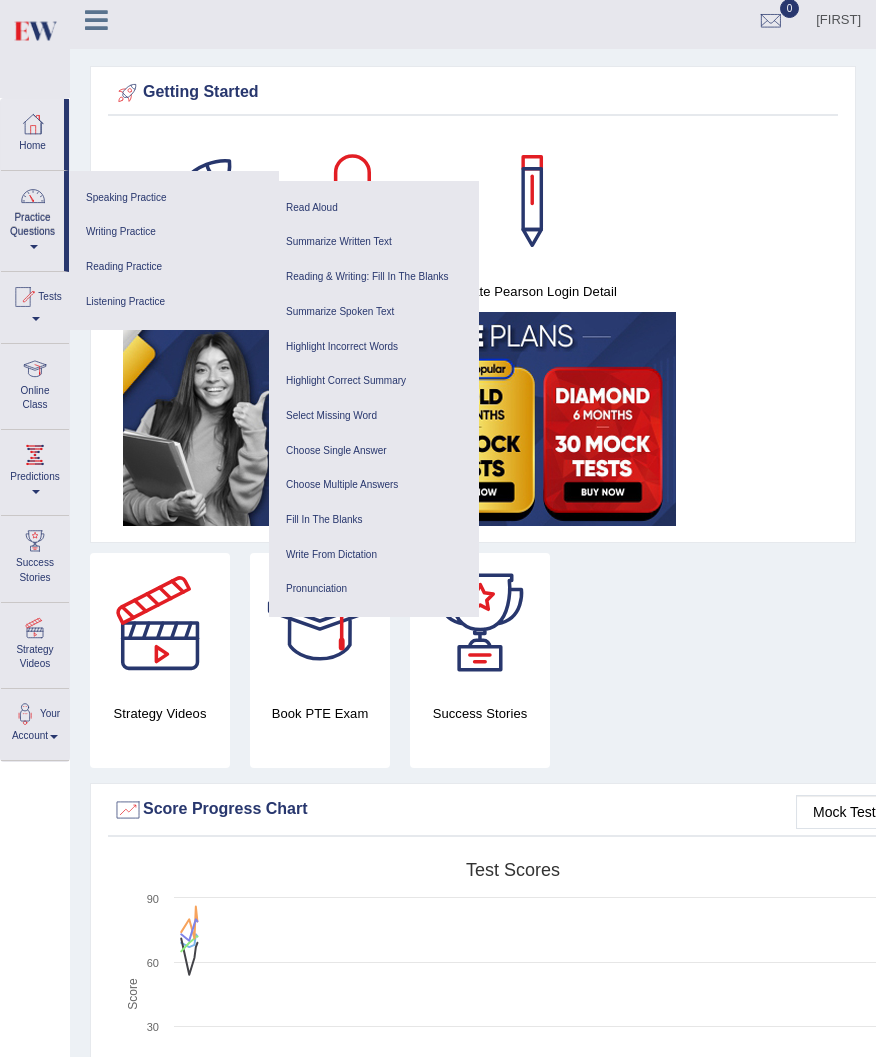 click at bounding box center (438, 528) 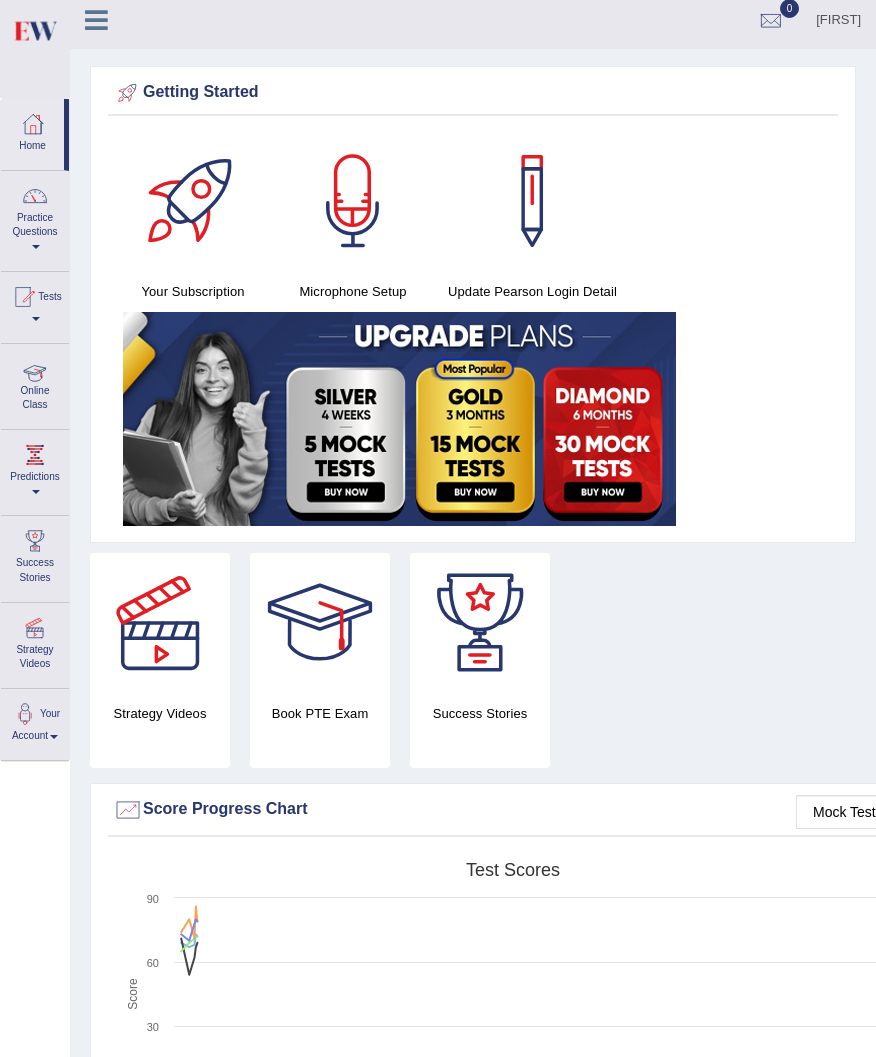 click on "Online Class" at bounding box center (35, 383) 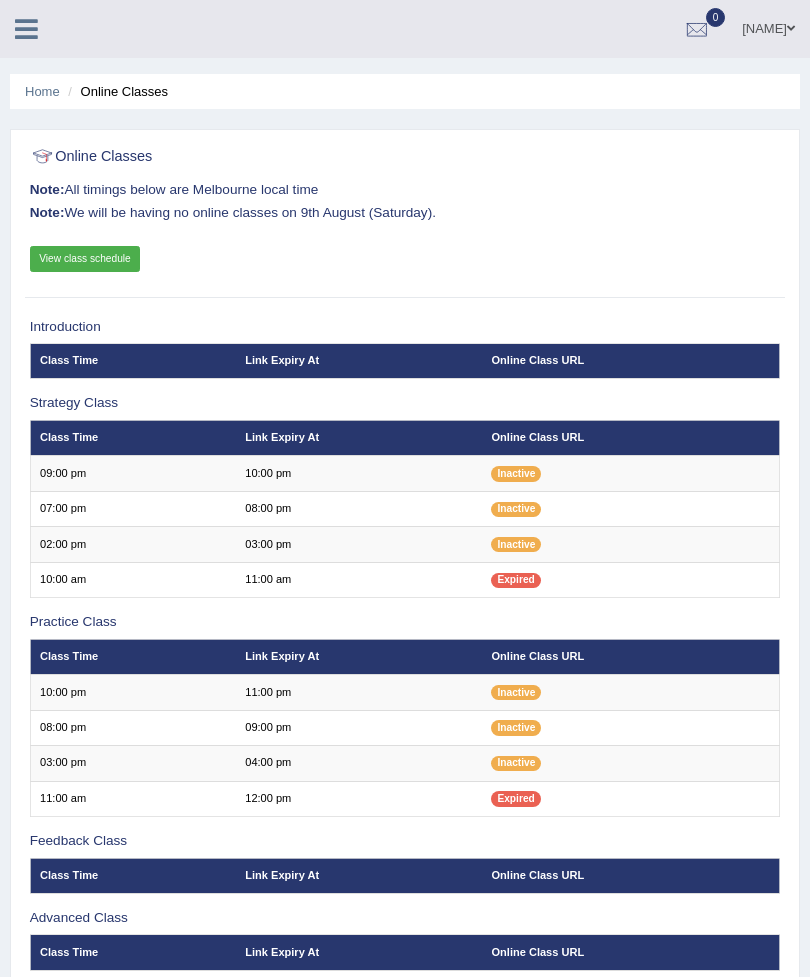 scroll, scrollTop: 0, scrollLeft: 0, axis: both 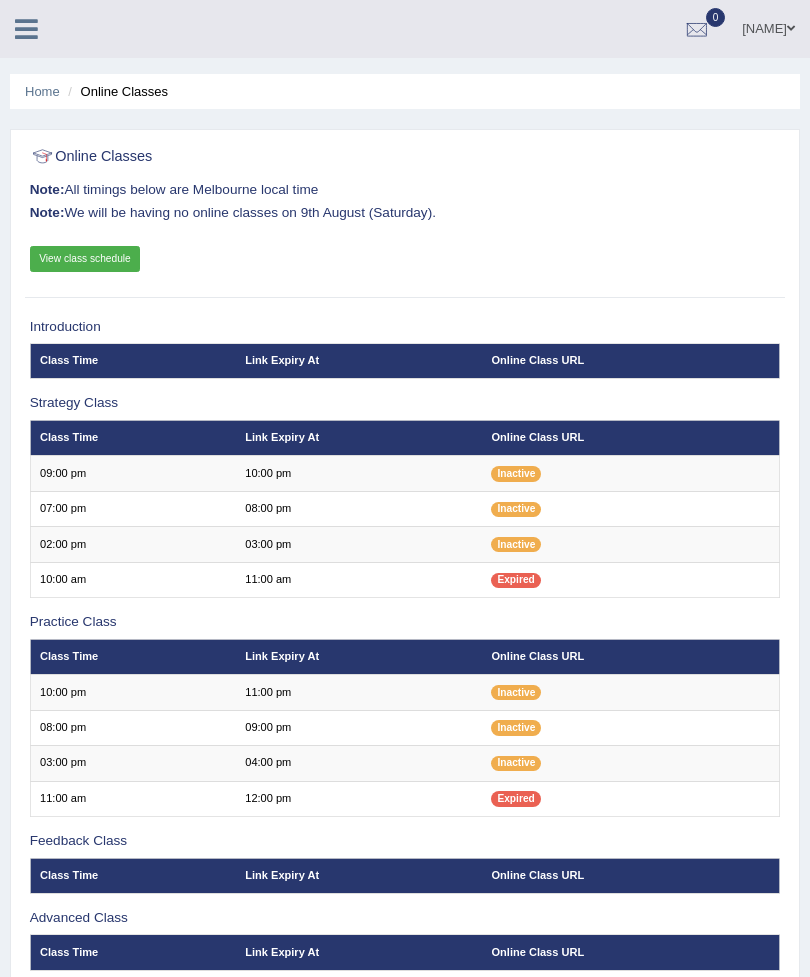 click on "View class schedule" at bounding box center [85, 259] 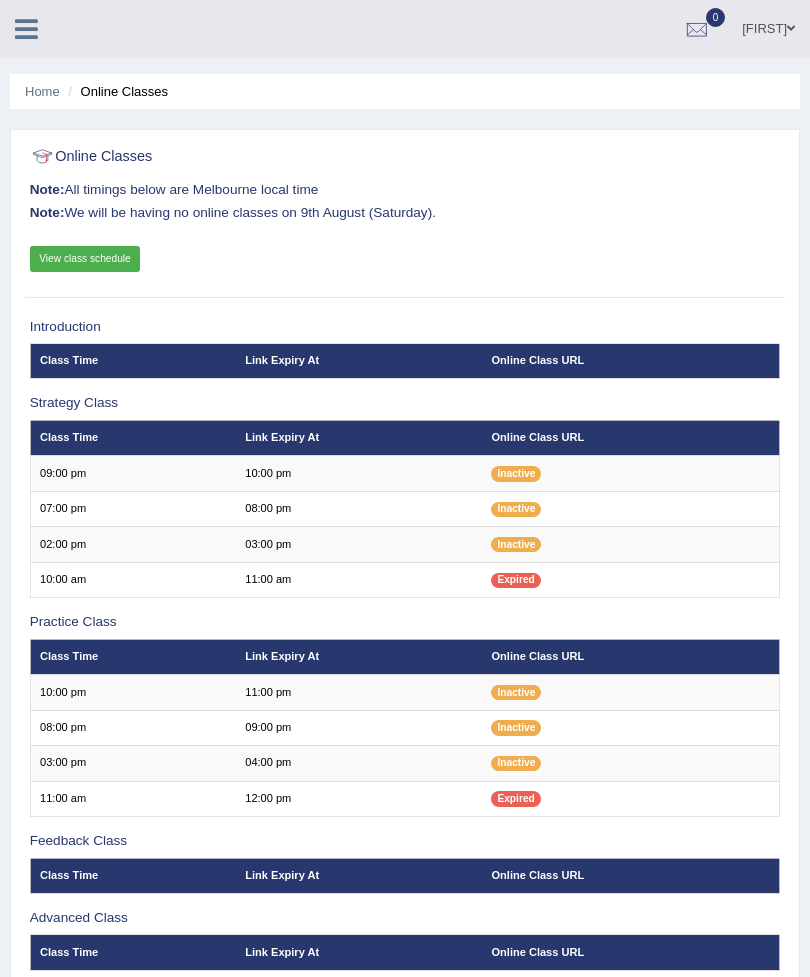 scroll, scrollTop: 0, scrollLeft: 0, axis: both 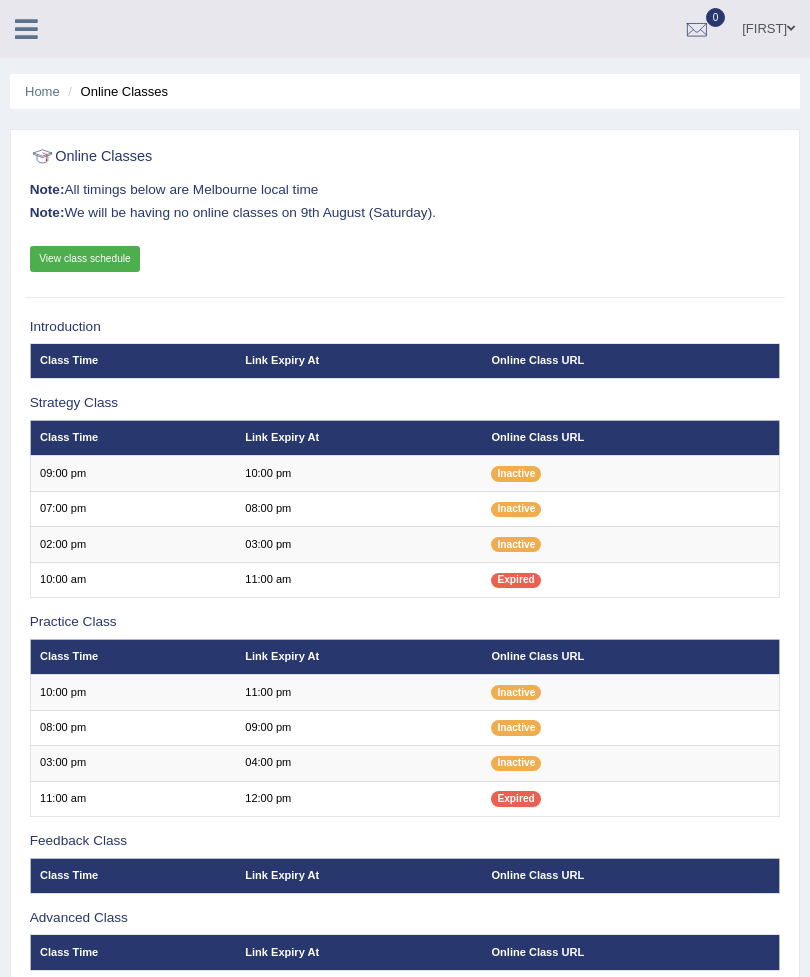 click on "02:00 pm" at bounding box center [133, 544] 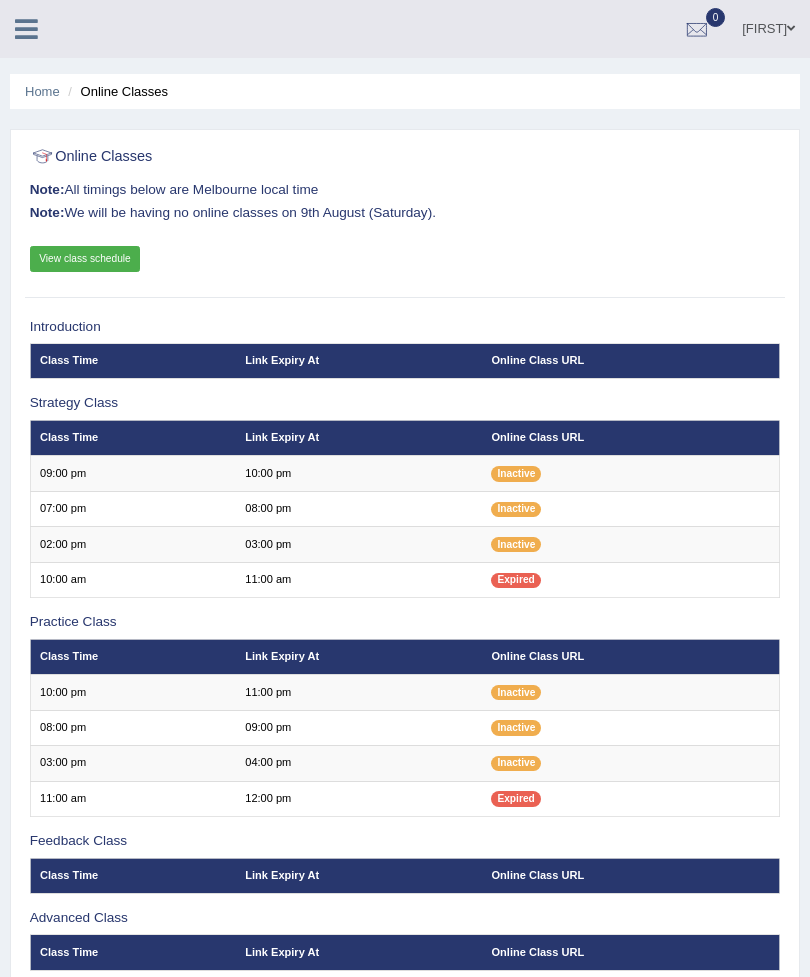 click on "03:00 pm" at bounding box center (359, 544) 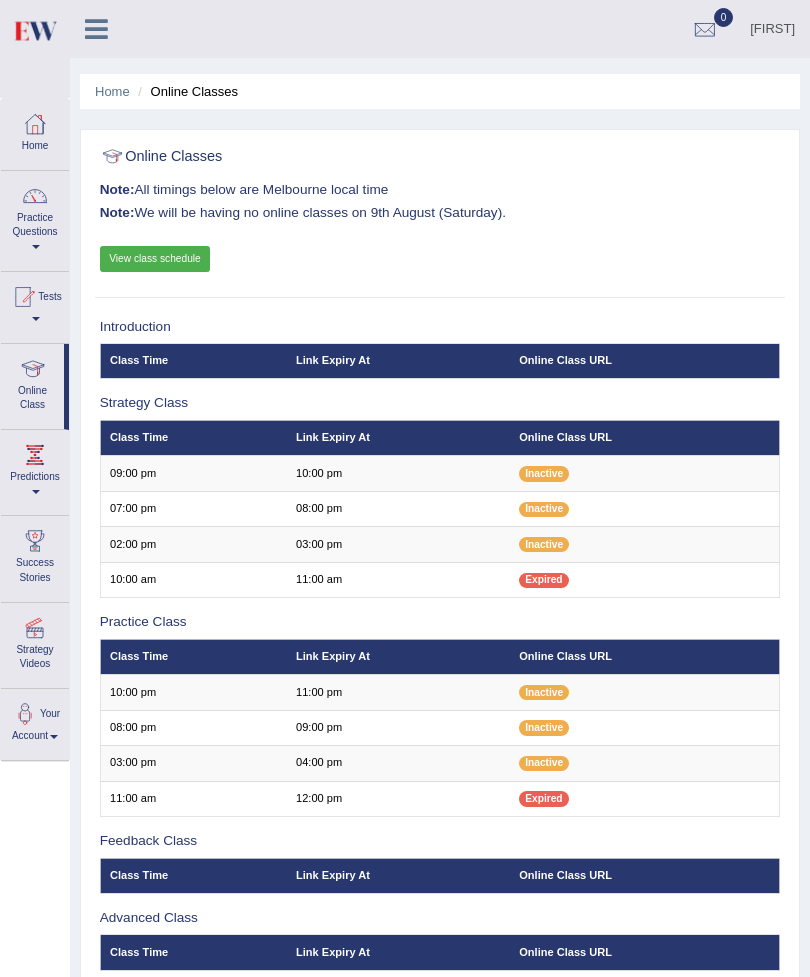 click on "Predictions" at bounding box center [35, 469] 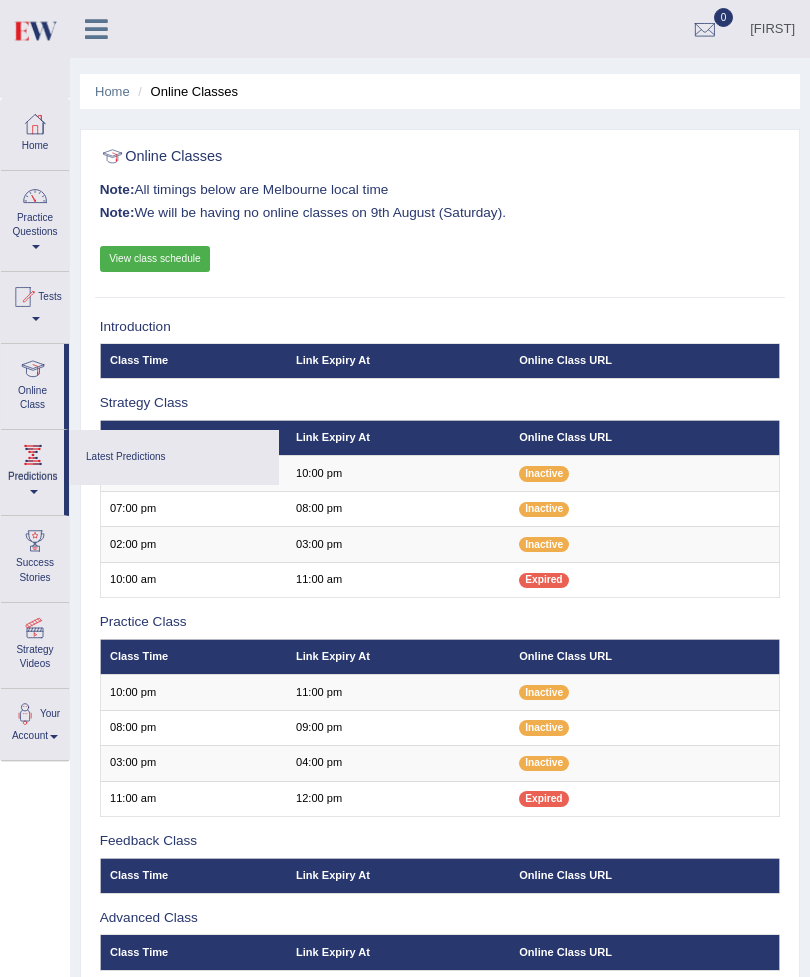 click at bounding box center (405, 488) 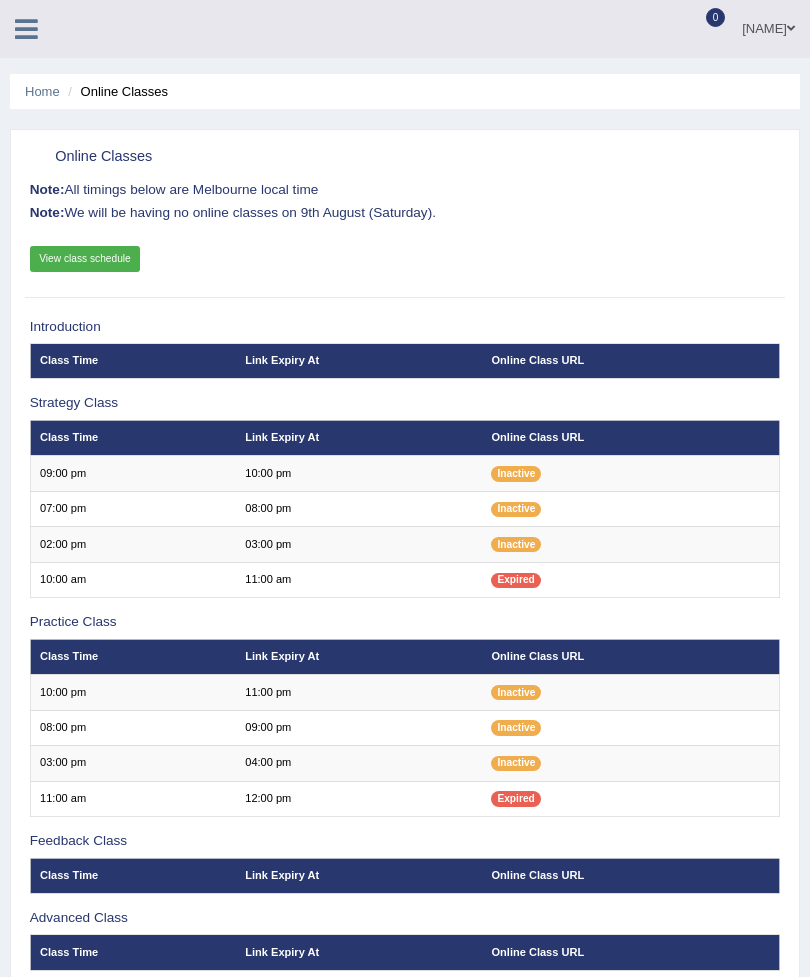 scroll, scrollTop: 0, scrollLeft: 0, axis: both 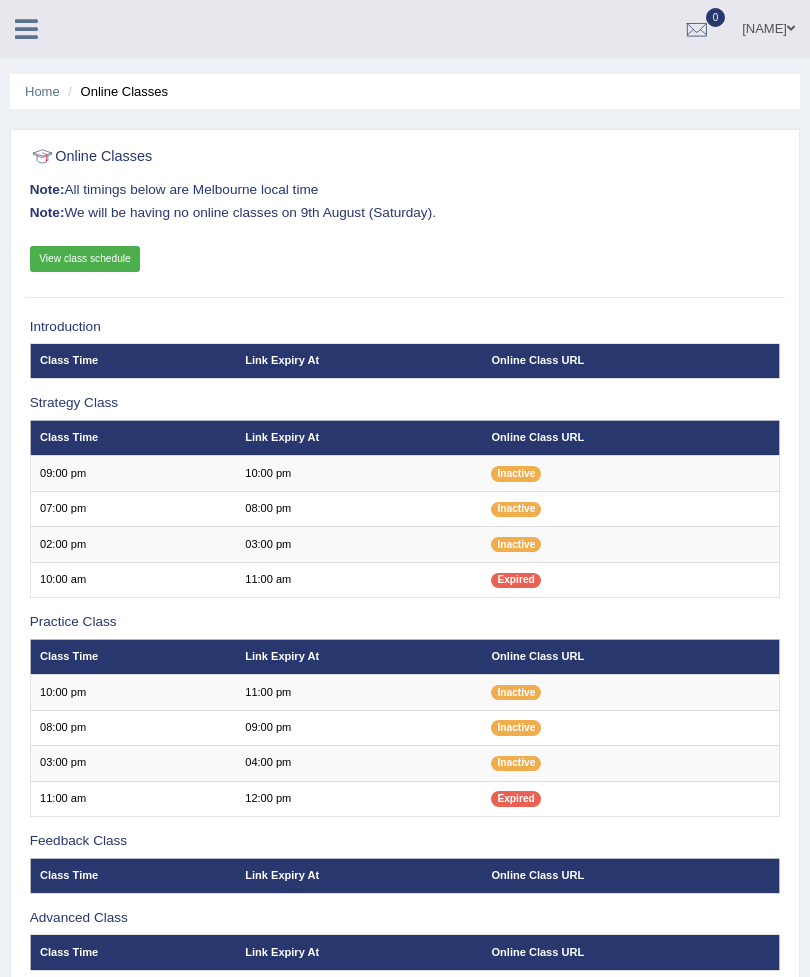 click at bounding box center (26, 27) 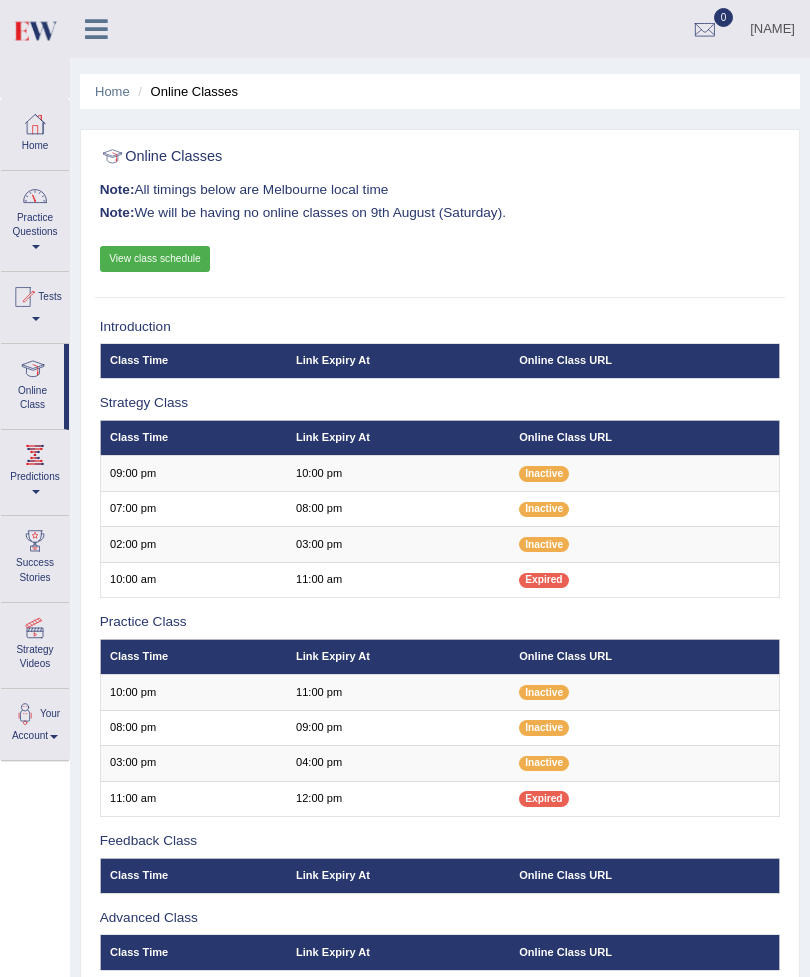 click on "Practice Questions" at bounding box center (35, 218) 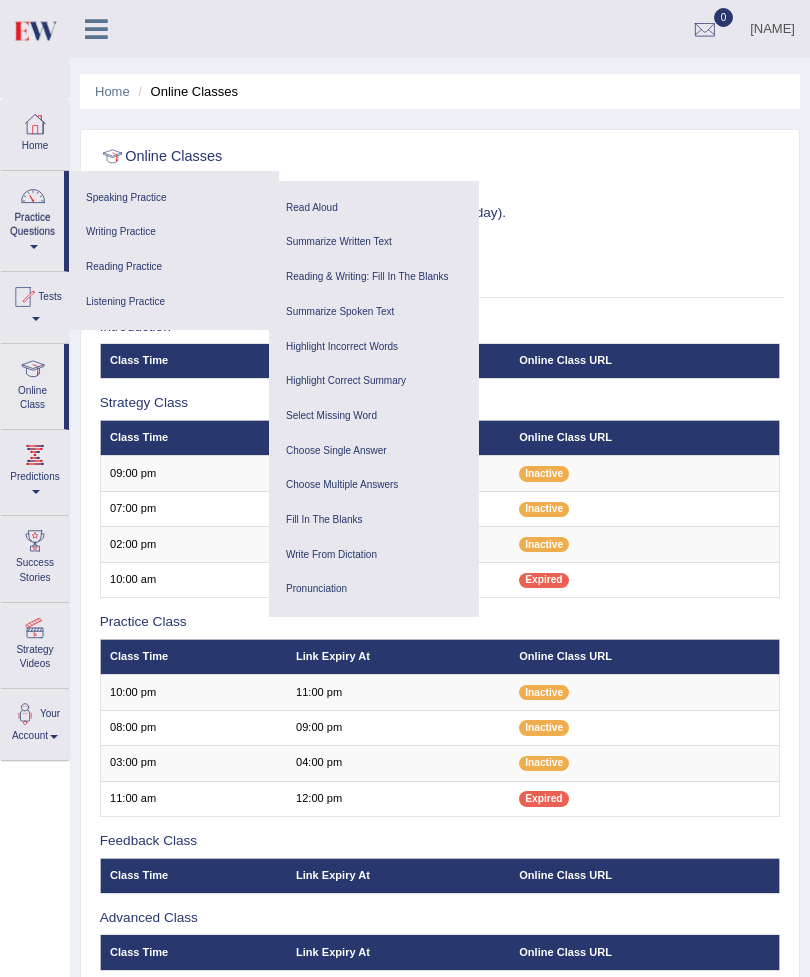 click on "Listening Practice" at bounding box center (174, 302) 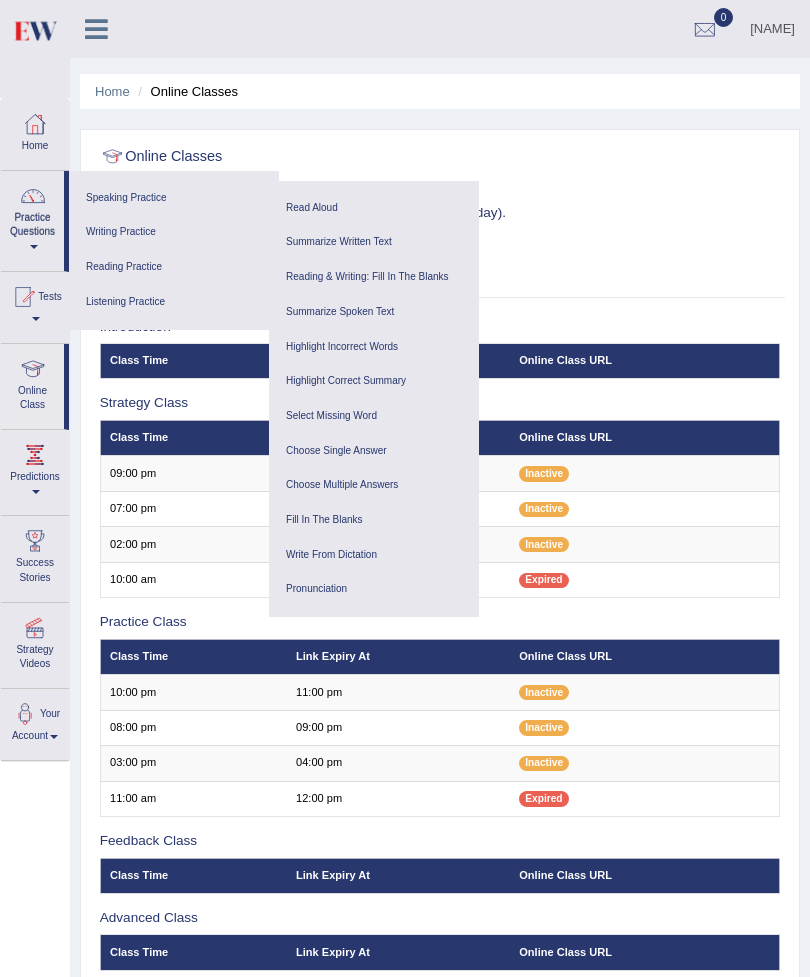 click on "Write From Dictation" at bounding box center [374, 555] 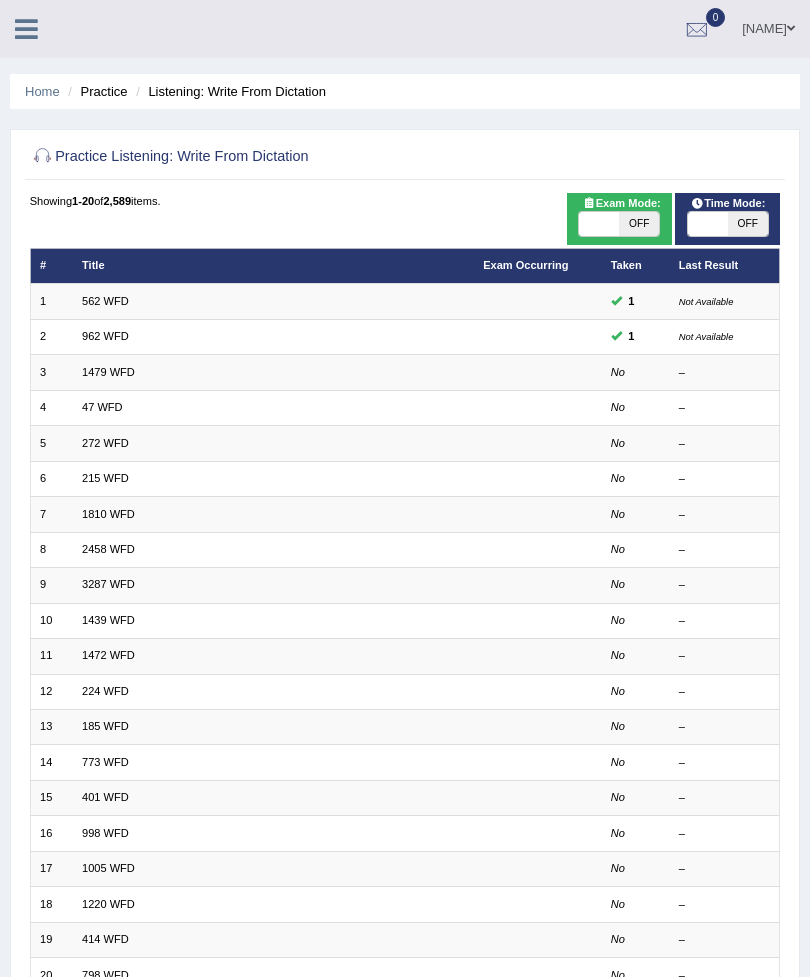 scroll, scrollTop: 0, scrollLeft: 0, axis: both 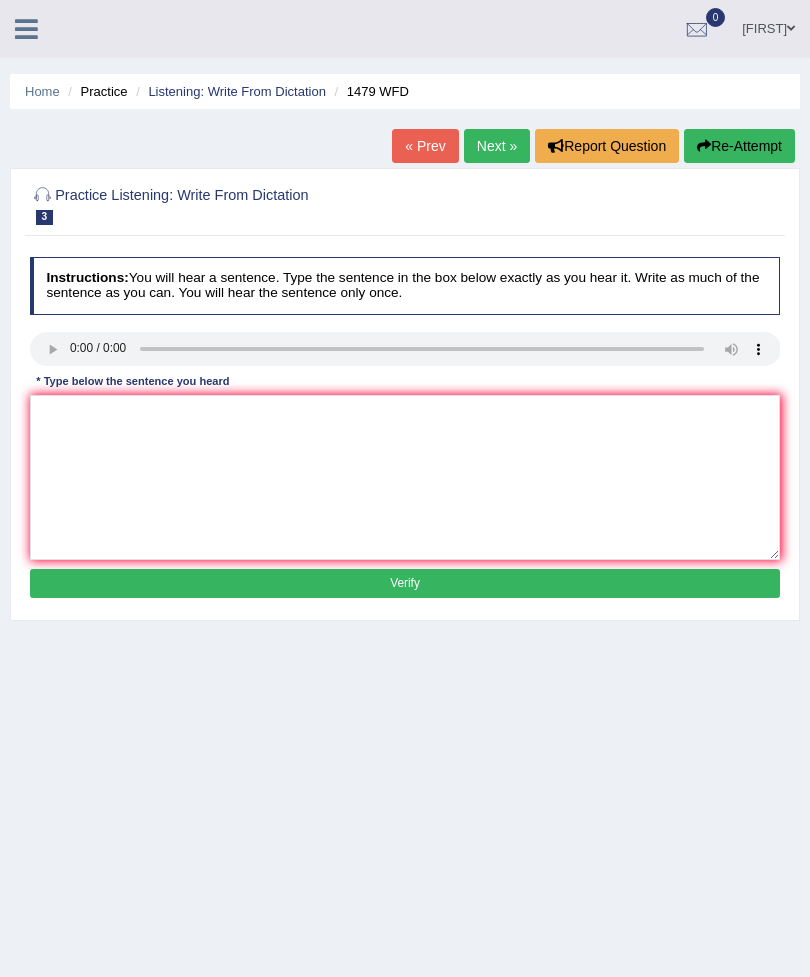 click at bounding box center (405, 349) 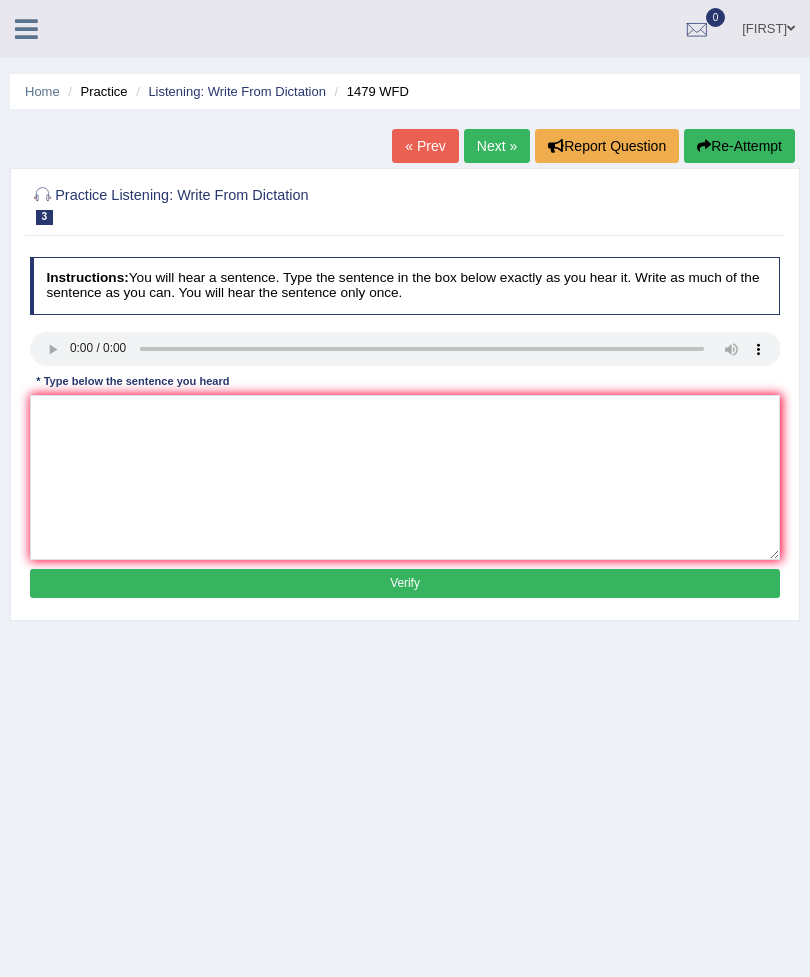 click on "Re-Attempt" at bounding box center [739, 146] 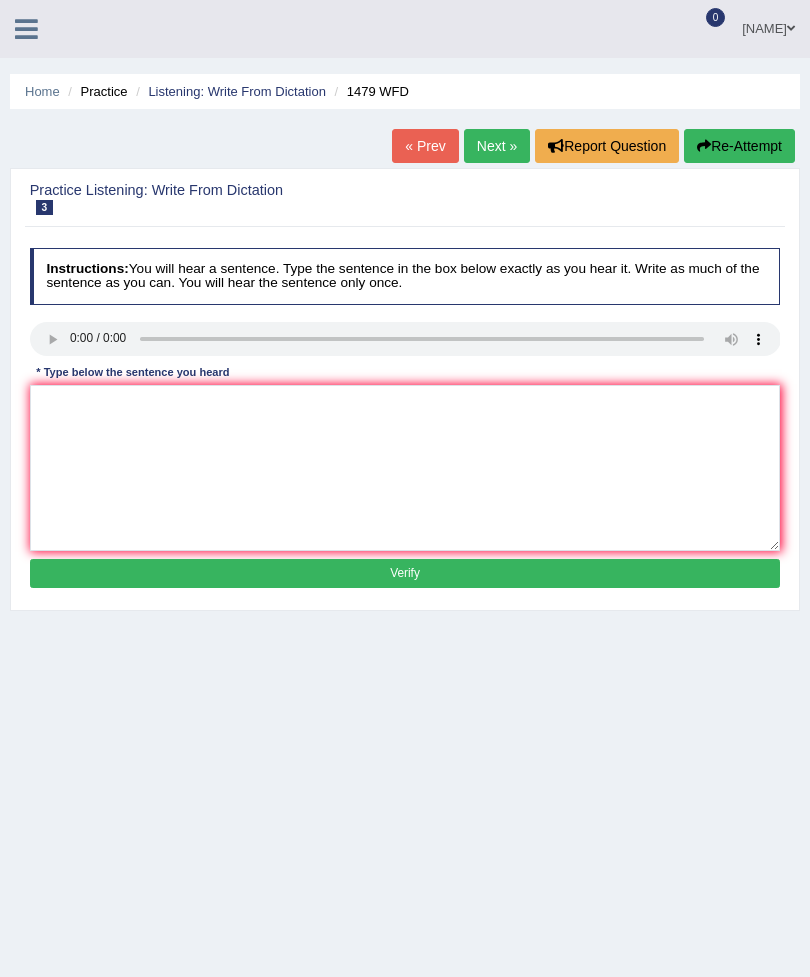scroll, scrollTop: 0, scrollLeft: 0, axis: both 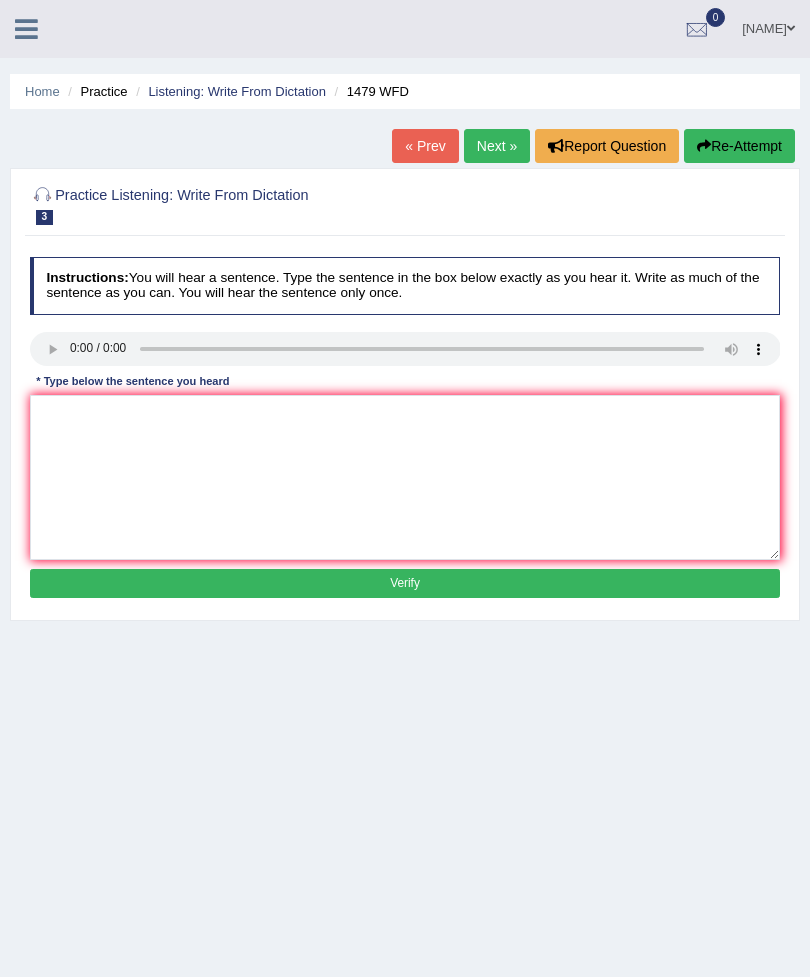 click on "Next »" at bounding box center (497, 146) 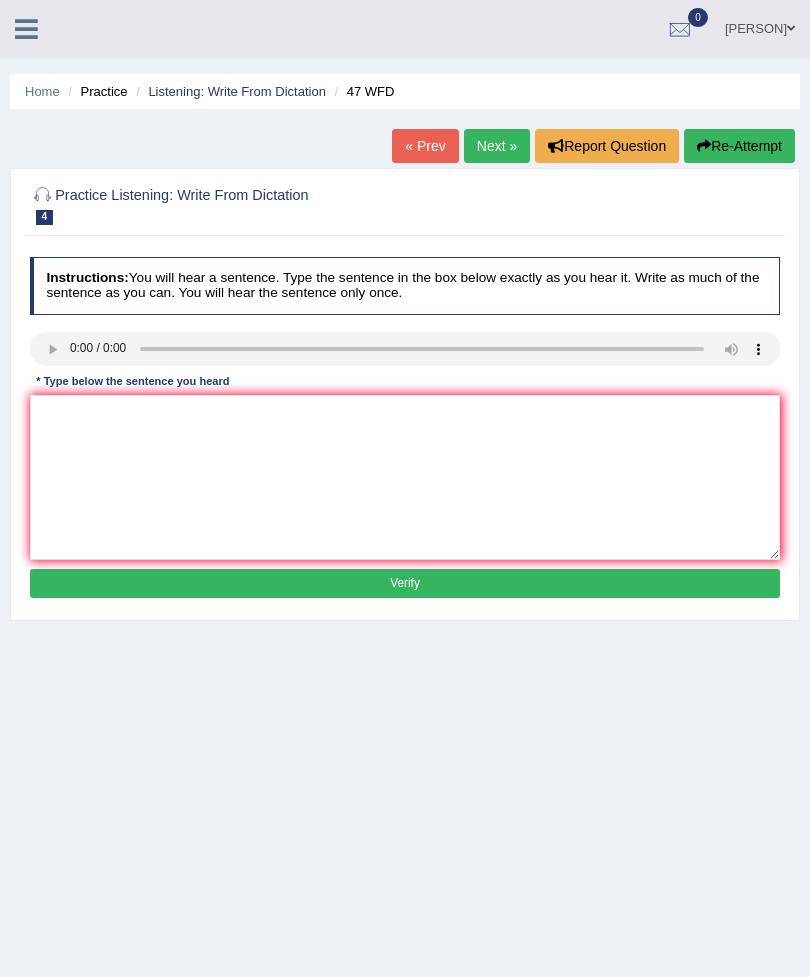 scroll, scrollTop: 0, scrollLeft: 0, axis: both 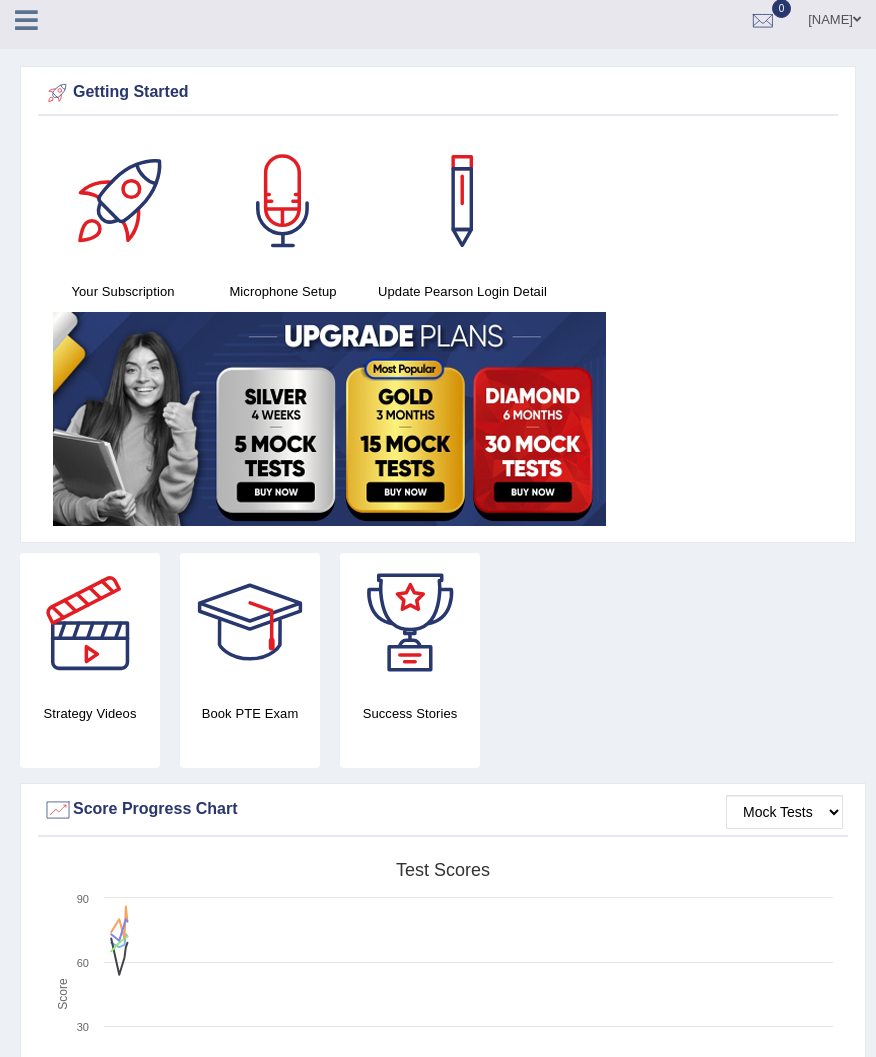 click at bounding box center [26, 18] 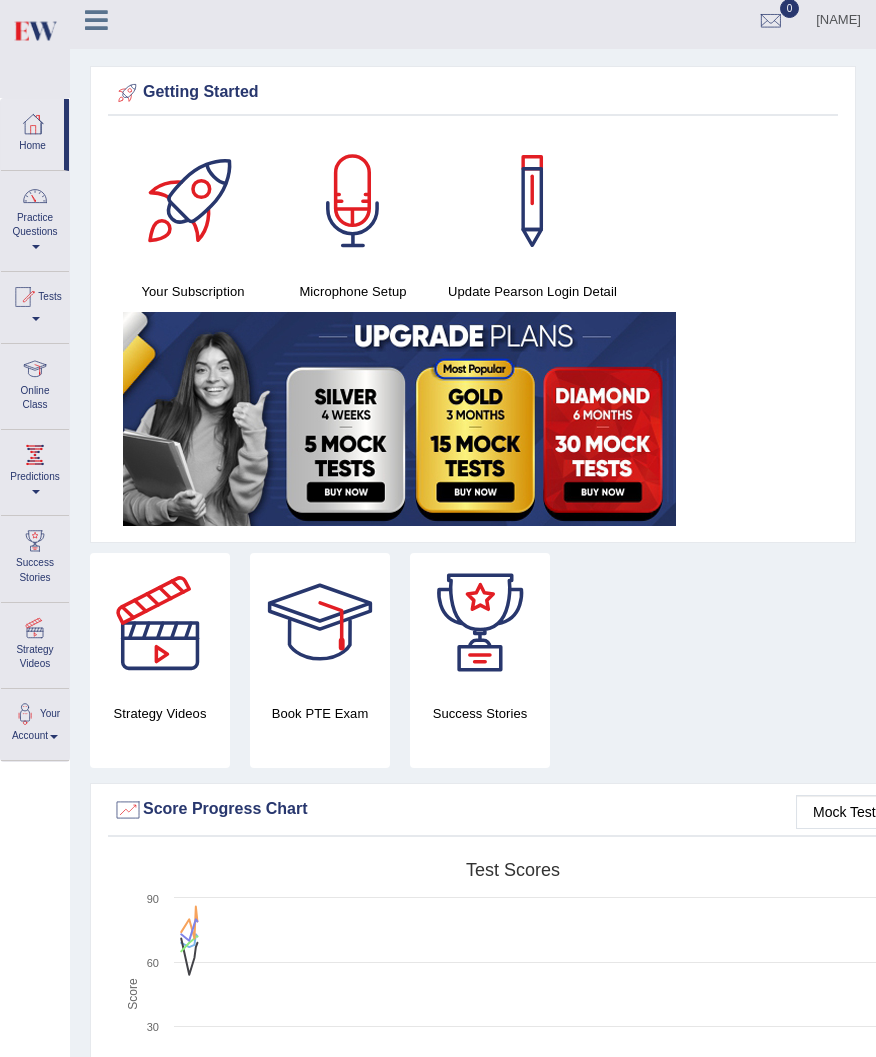 click at bounding box center [35, 369] 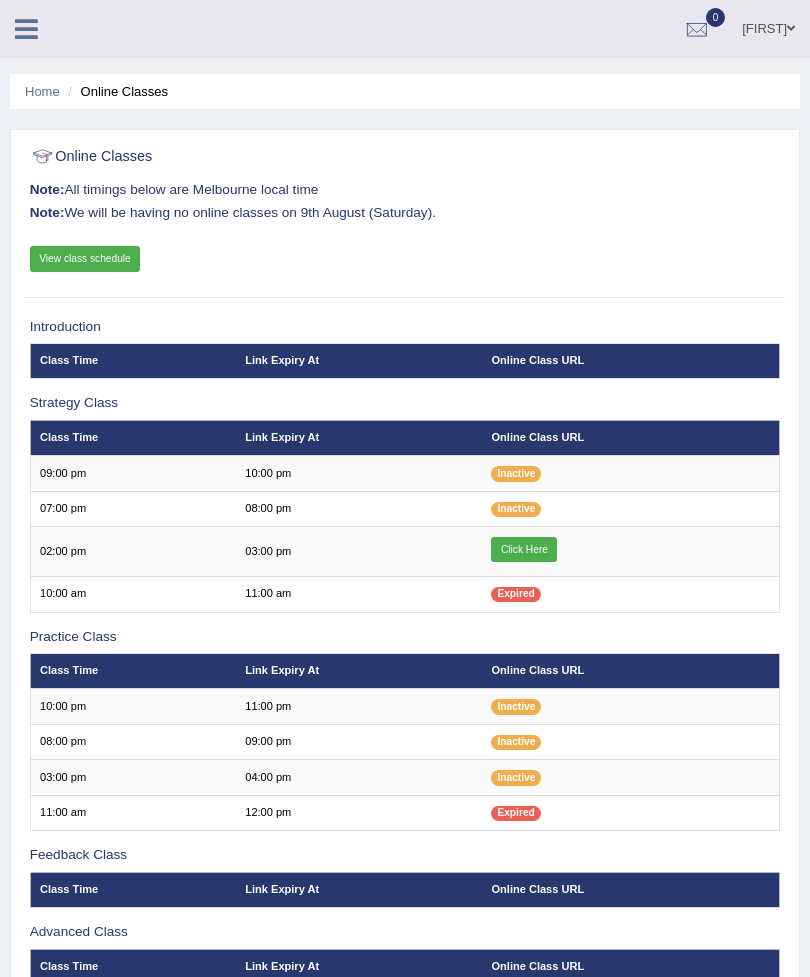 scroll, scrollTop: 0, scrollLeft: 0, axis: both 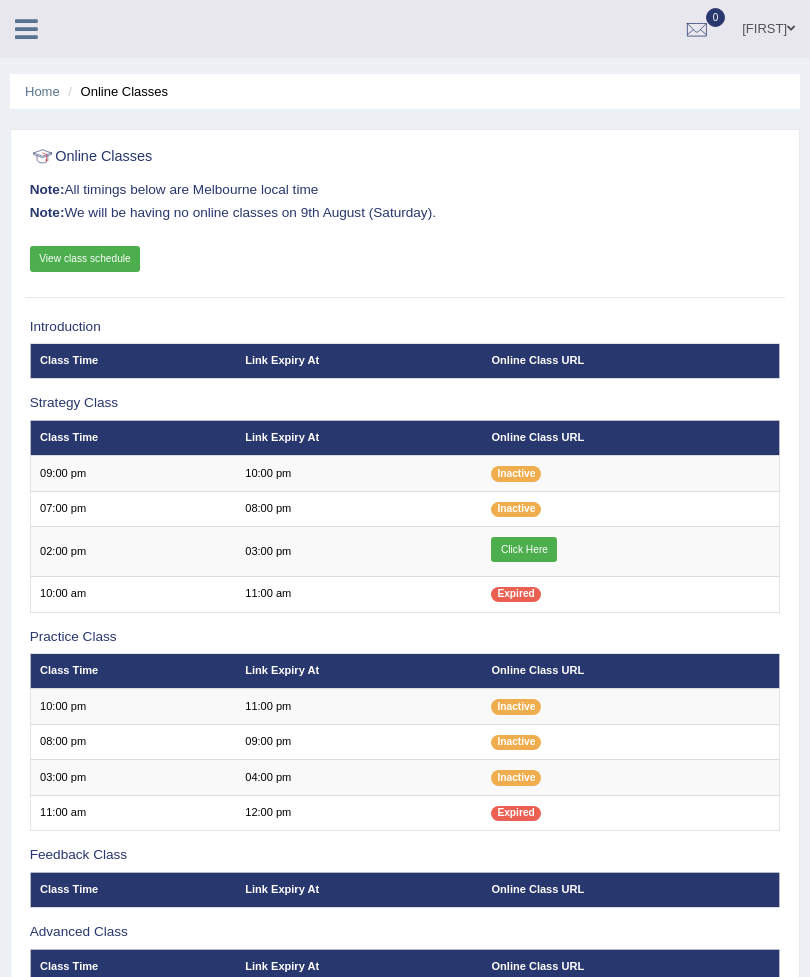 click on "Click Here" at bounding box center (524, 550) 